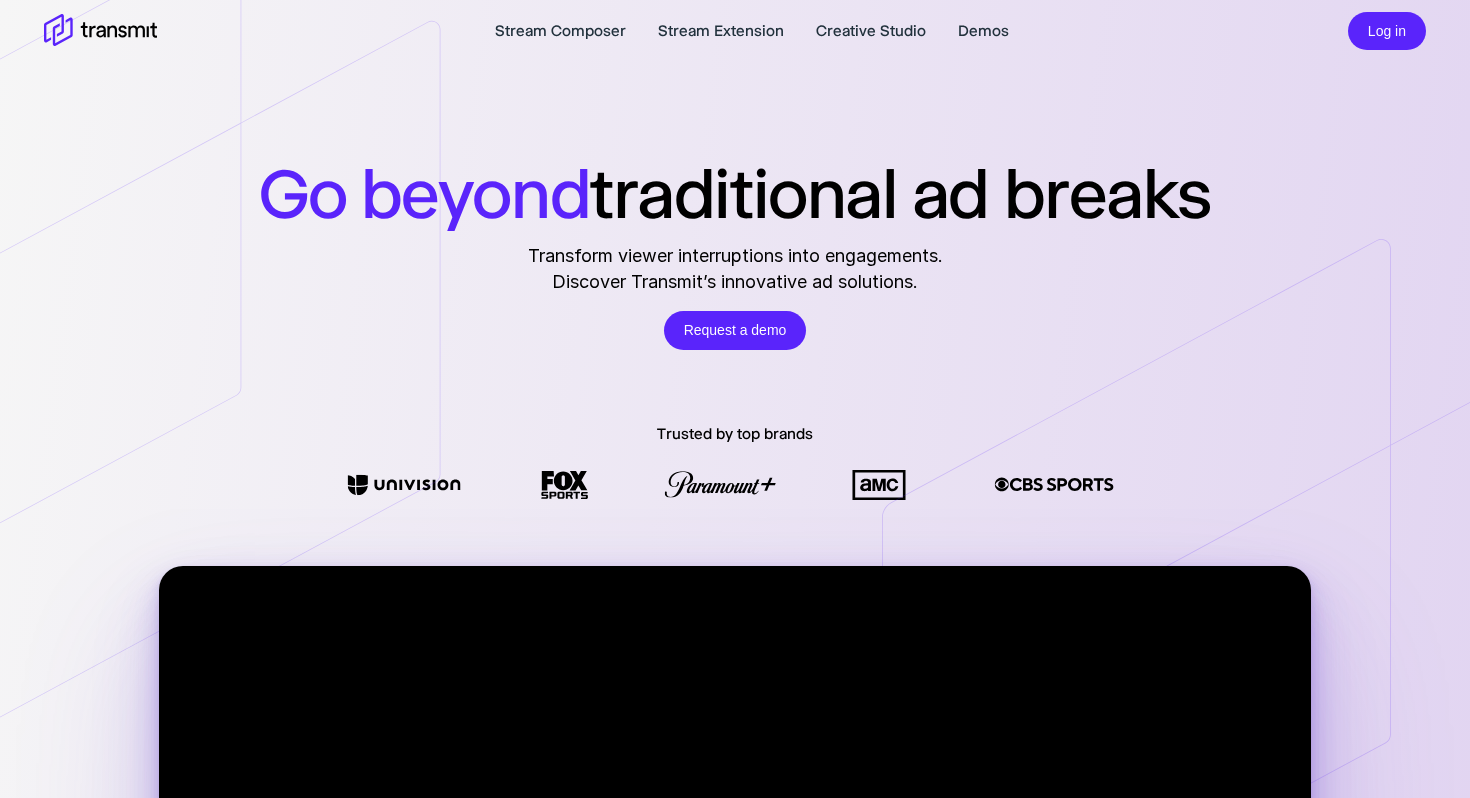 scroll, scrollTop: 0, scrollLeft: 0, axis: both 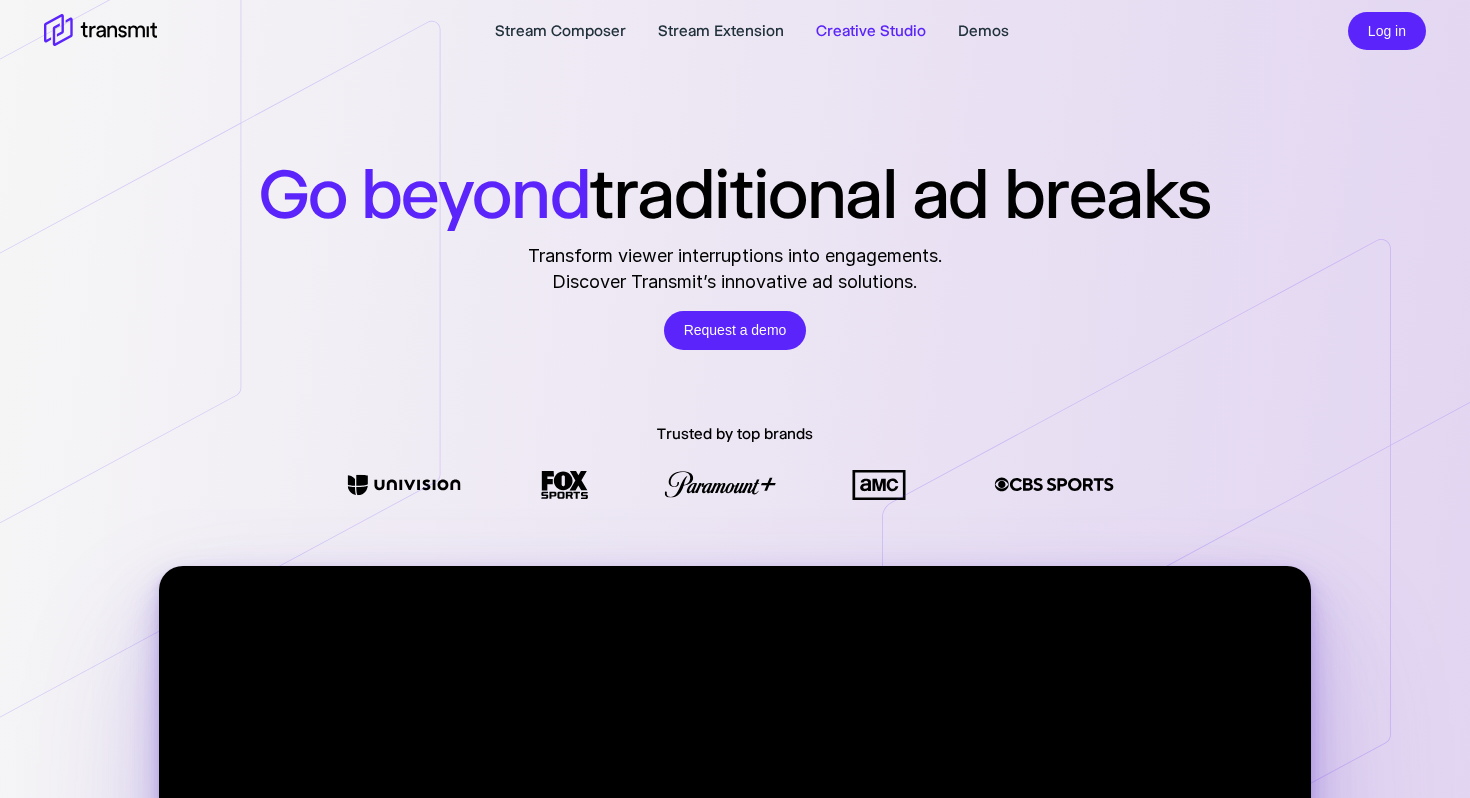click on "Creative Studio" at bounding box center [871, 31] 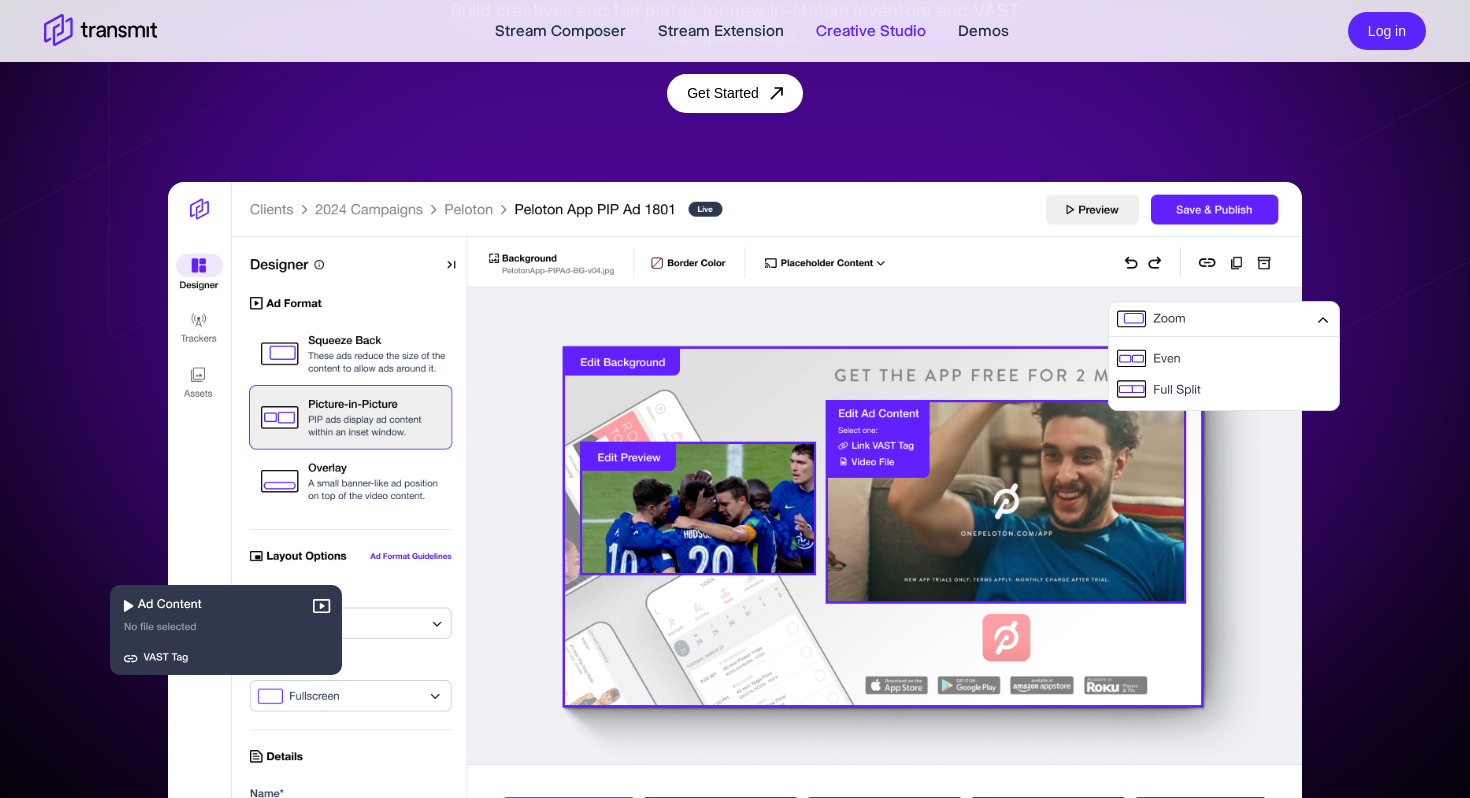 scroll, scrollTop: 1137, scrollLeft: 0, axis: vertical 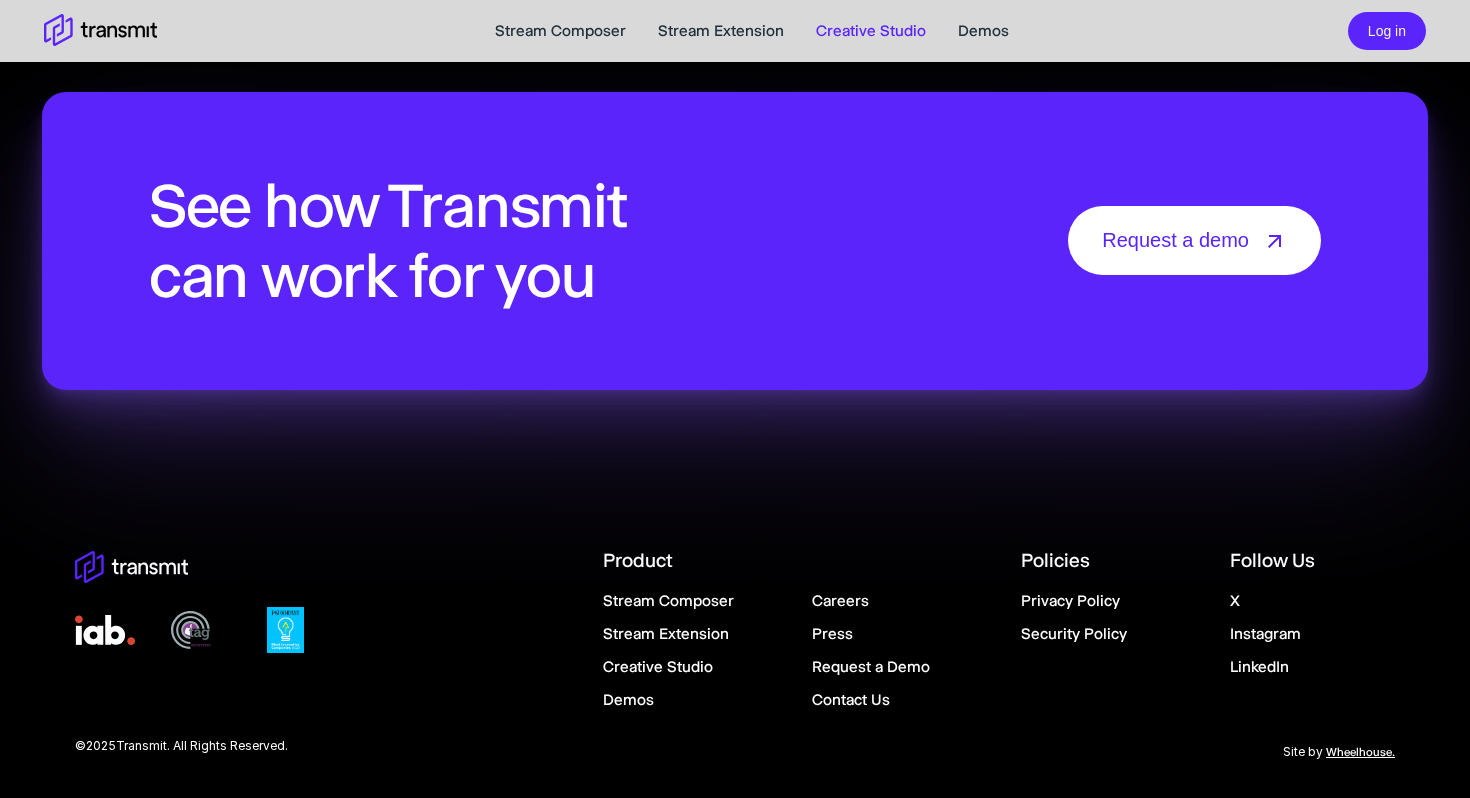 click on "Stream Composer" at bounding box center (668, 600) 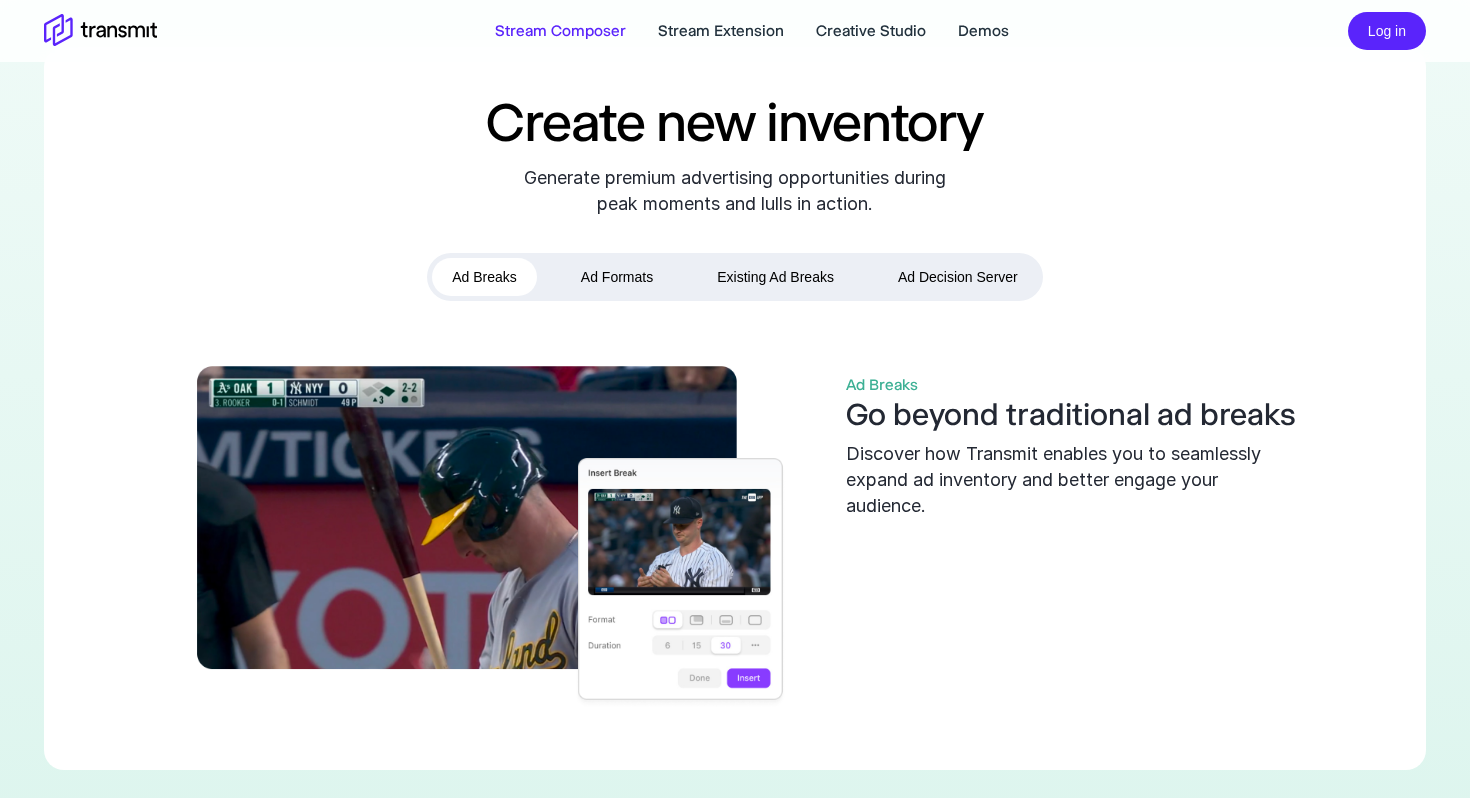 scroll, scrollTop: 712, scrollLeft: 0, axis: vertical 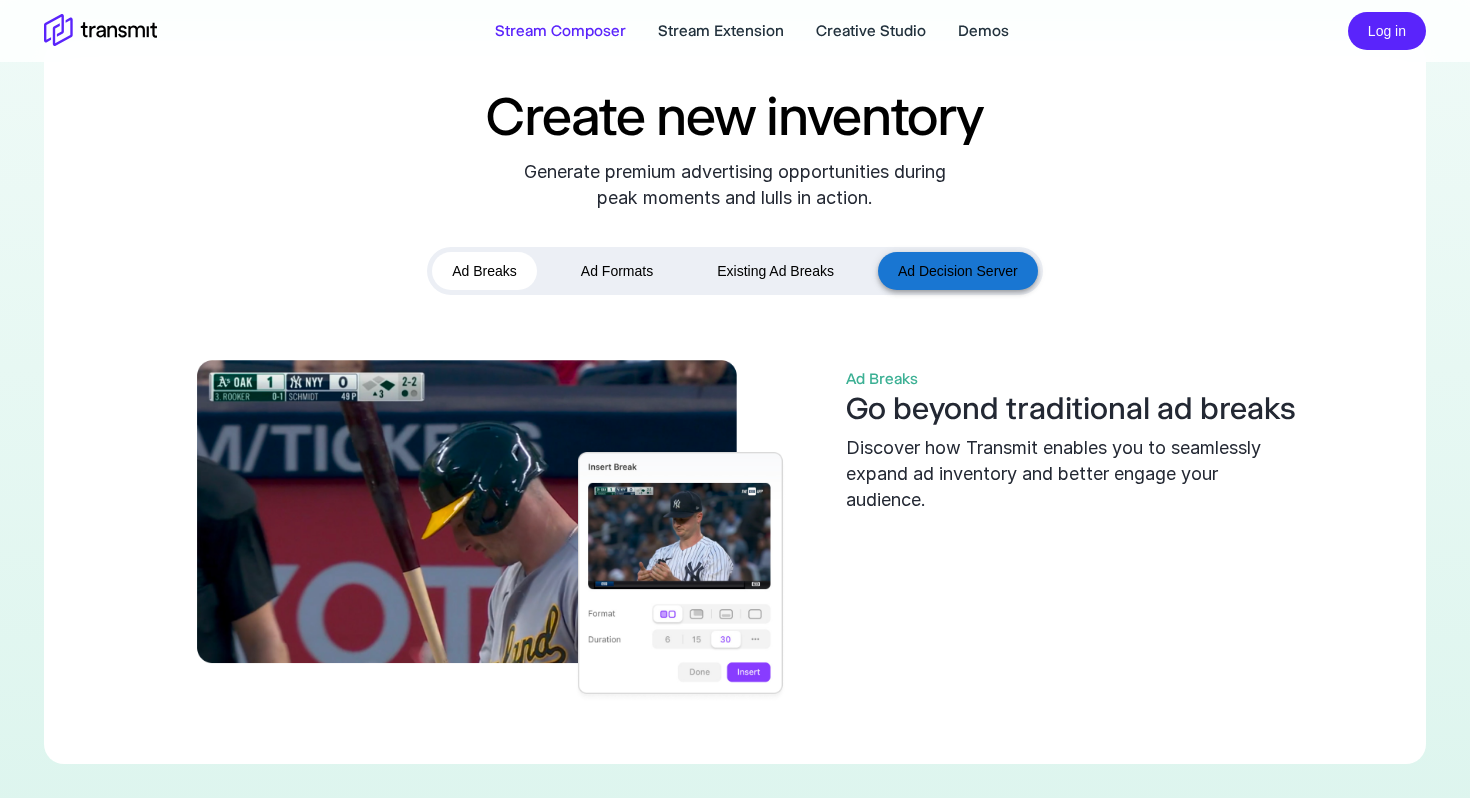 click on "Ad Decision Server" at bounding box center [958, 271] 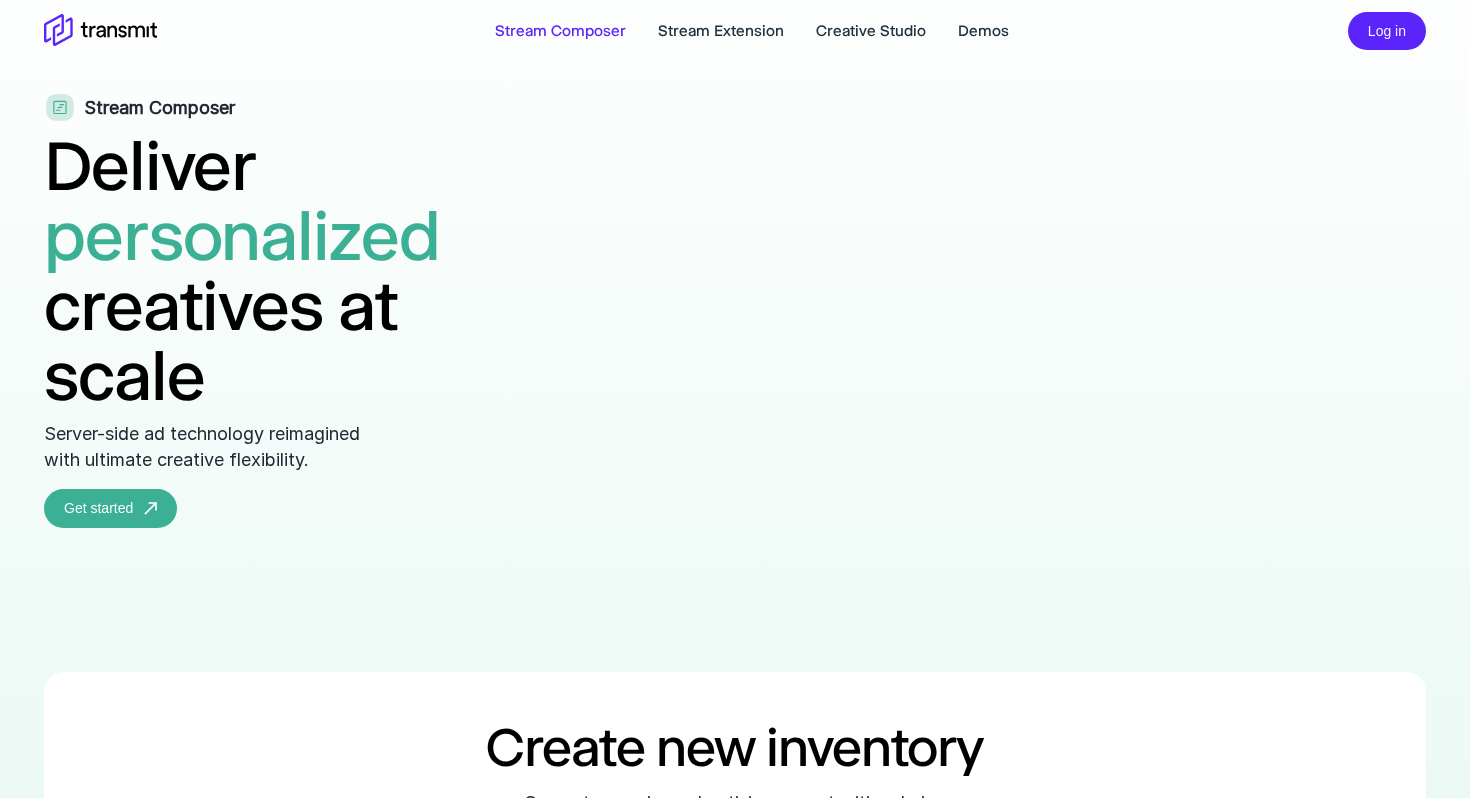scroll, scrollTop: 0, scrollLeft: 0, axis: both 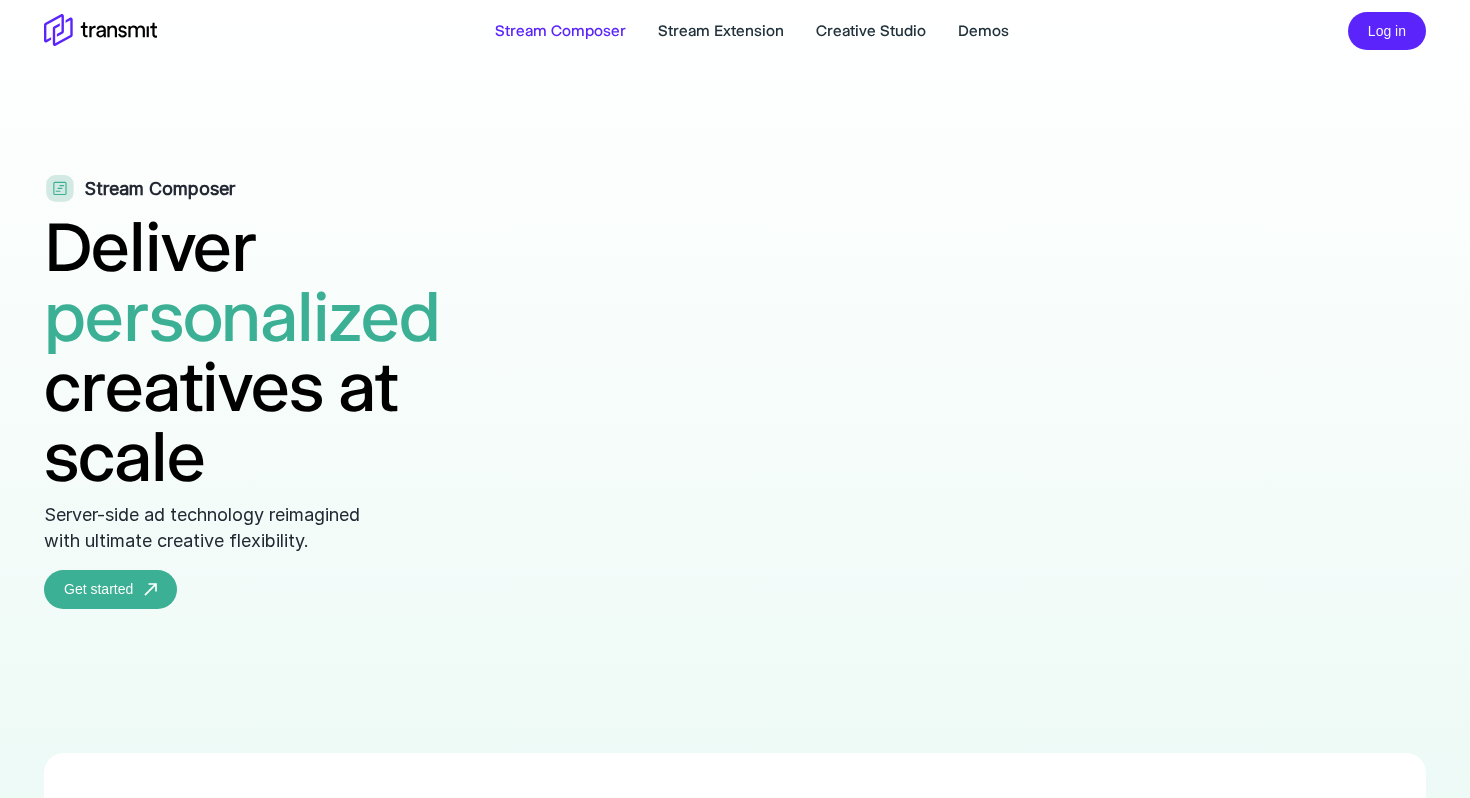 click on "Stream Composer" at bounding box center [560, 31] 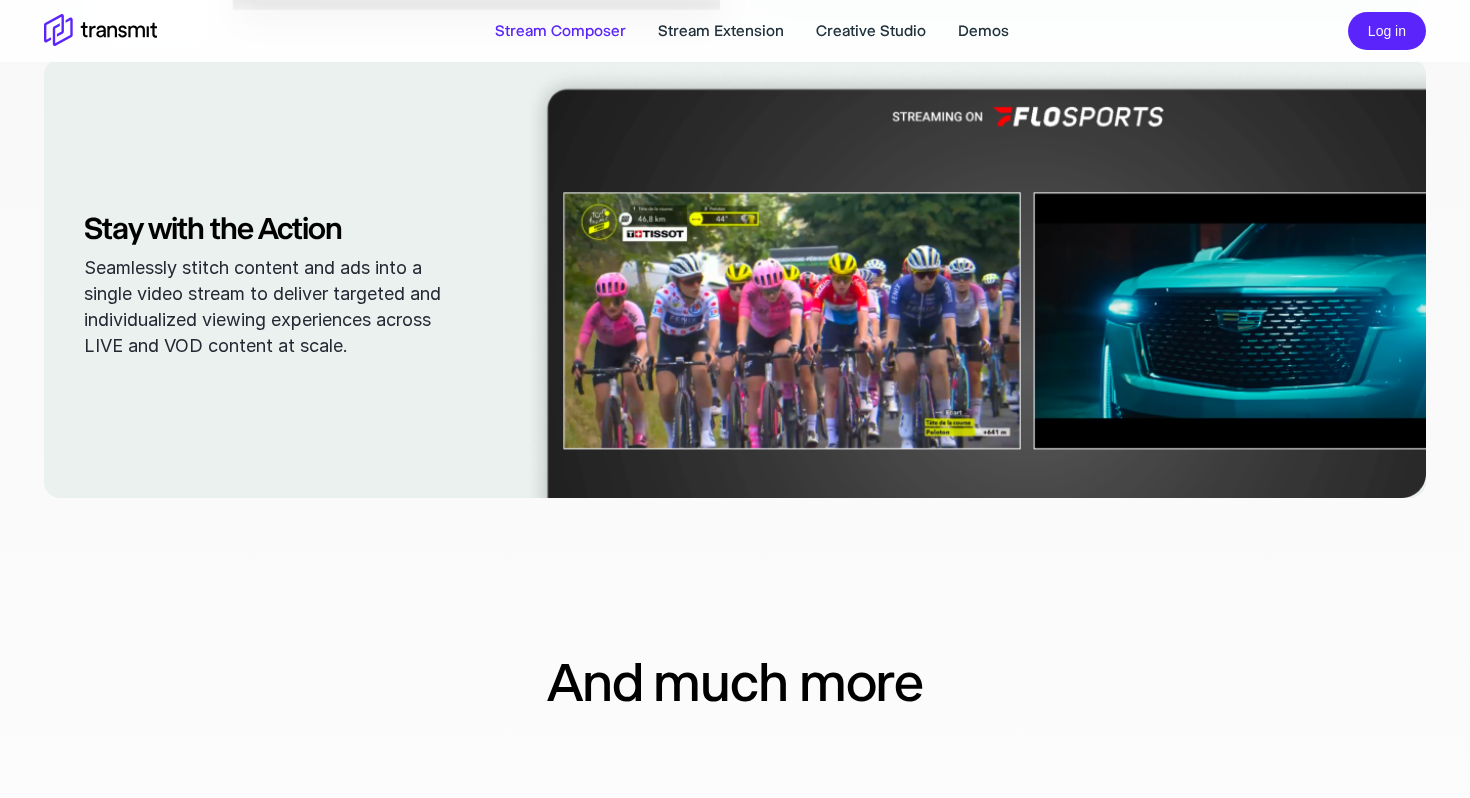 scroll, scrollTop: 3374, scrollLeft: 0, axis: vertical 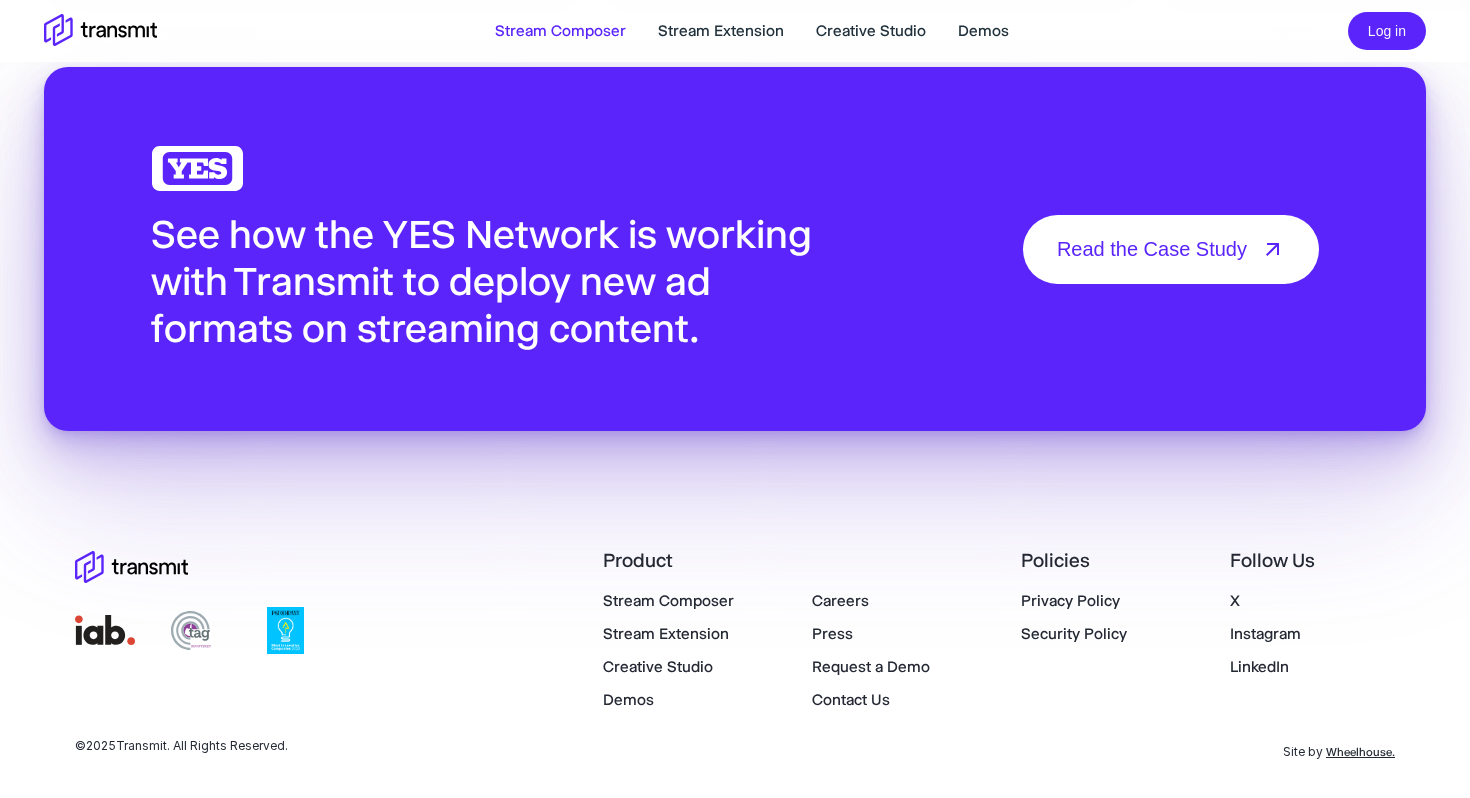 click on "Demos" at bounding box center (628, 699) 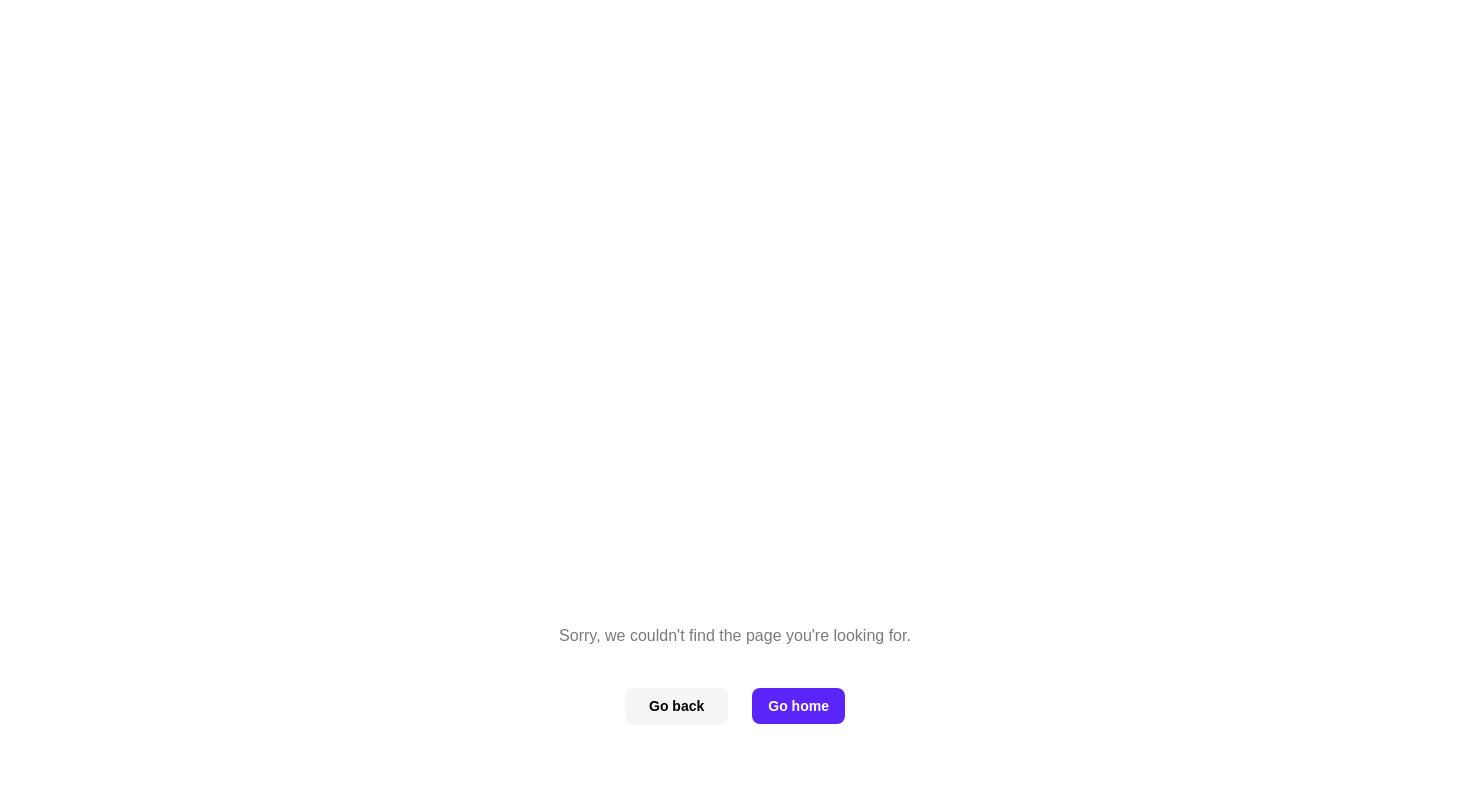scroll, scrollTop: 0, scrollLeft: 0, axis: both 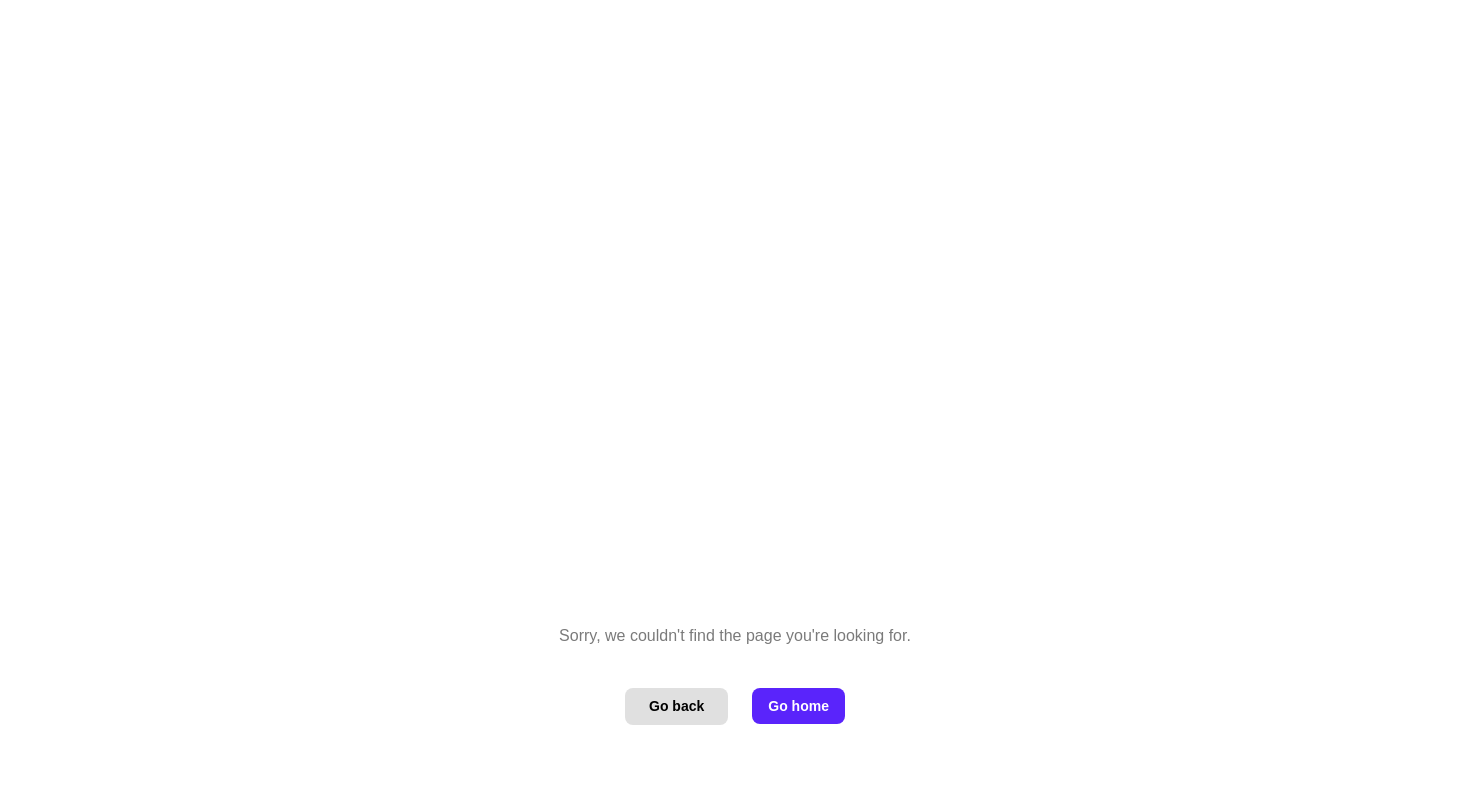 click on "Go back" at bounding box center (676, 706) 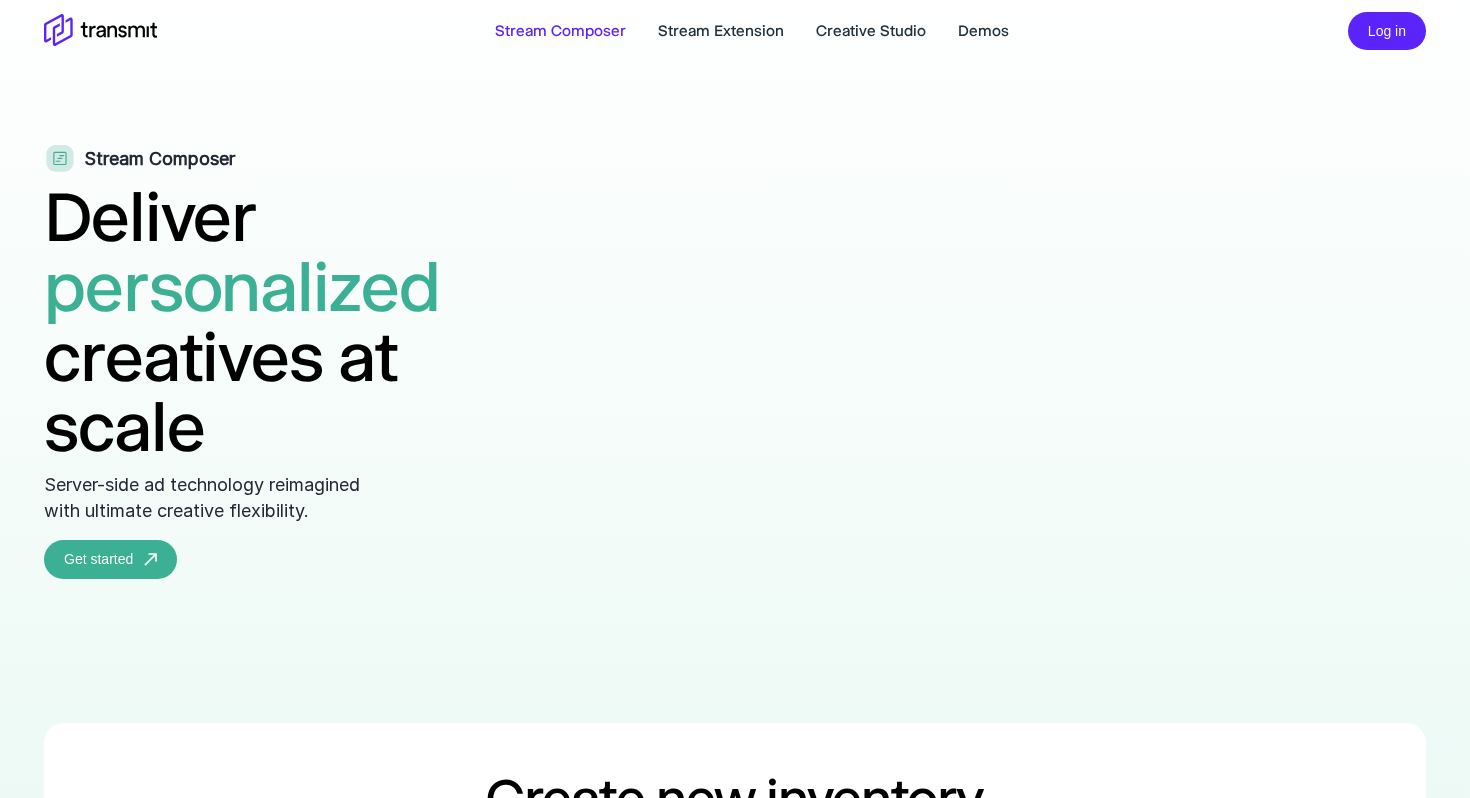 scroll, scrollTop: 0, scrollLeft: 0, axis: both 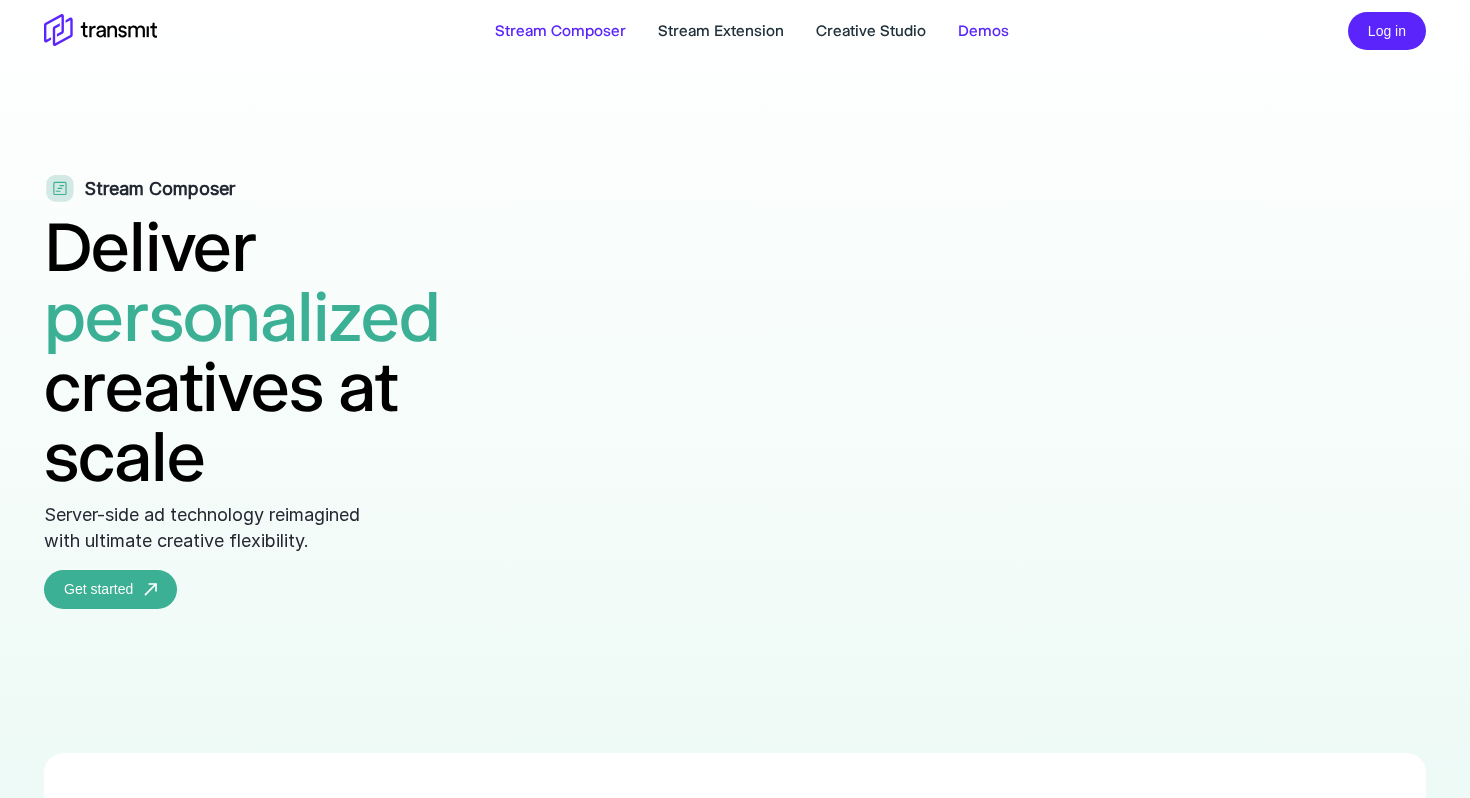 click on "Demos" at bounding box center [983, 31] 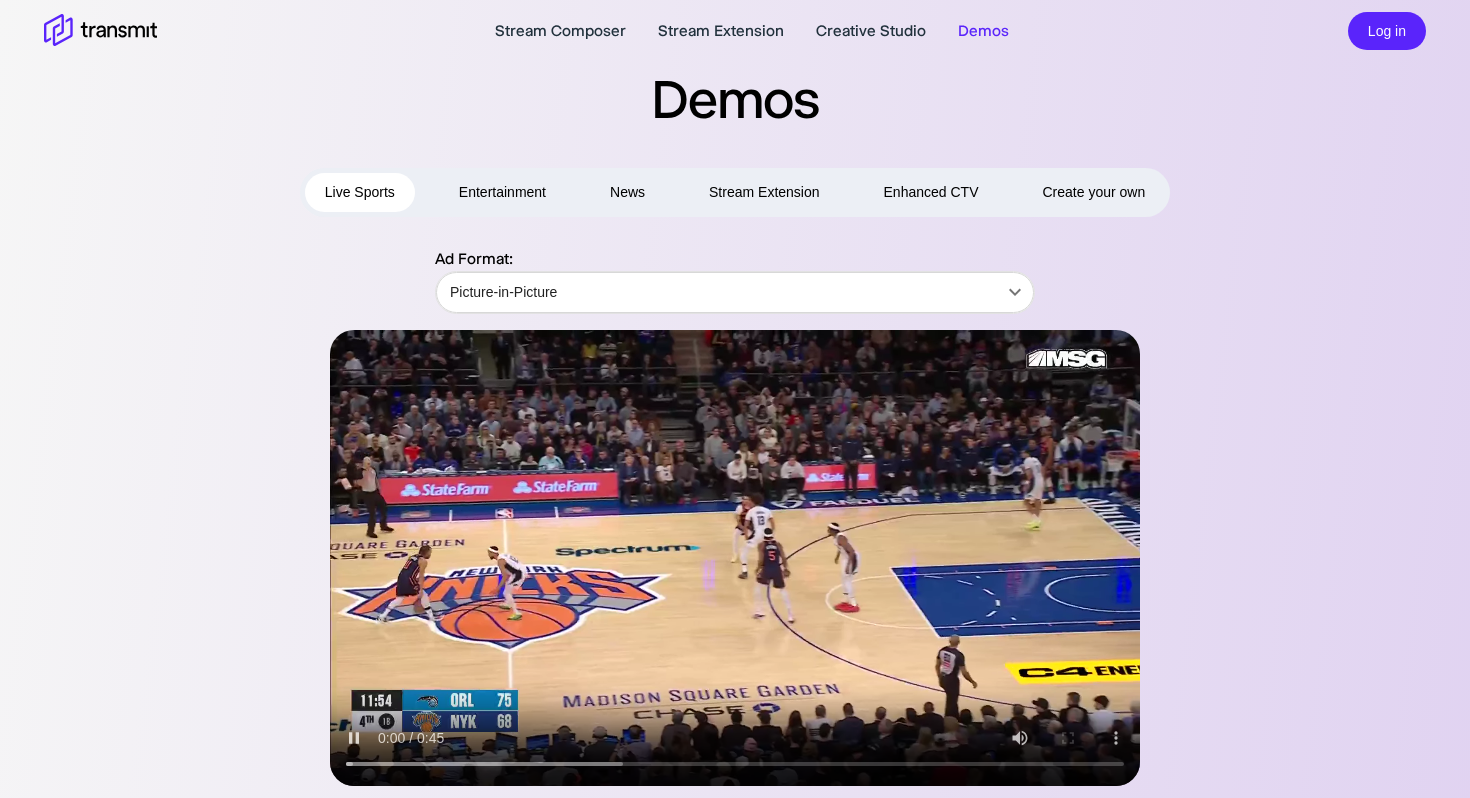 click on "Create your own" at bounding box center [1093, 192] 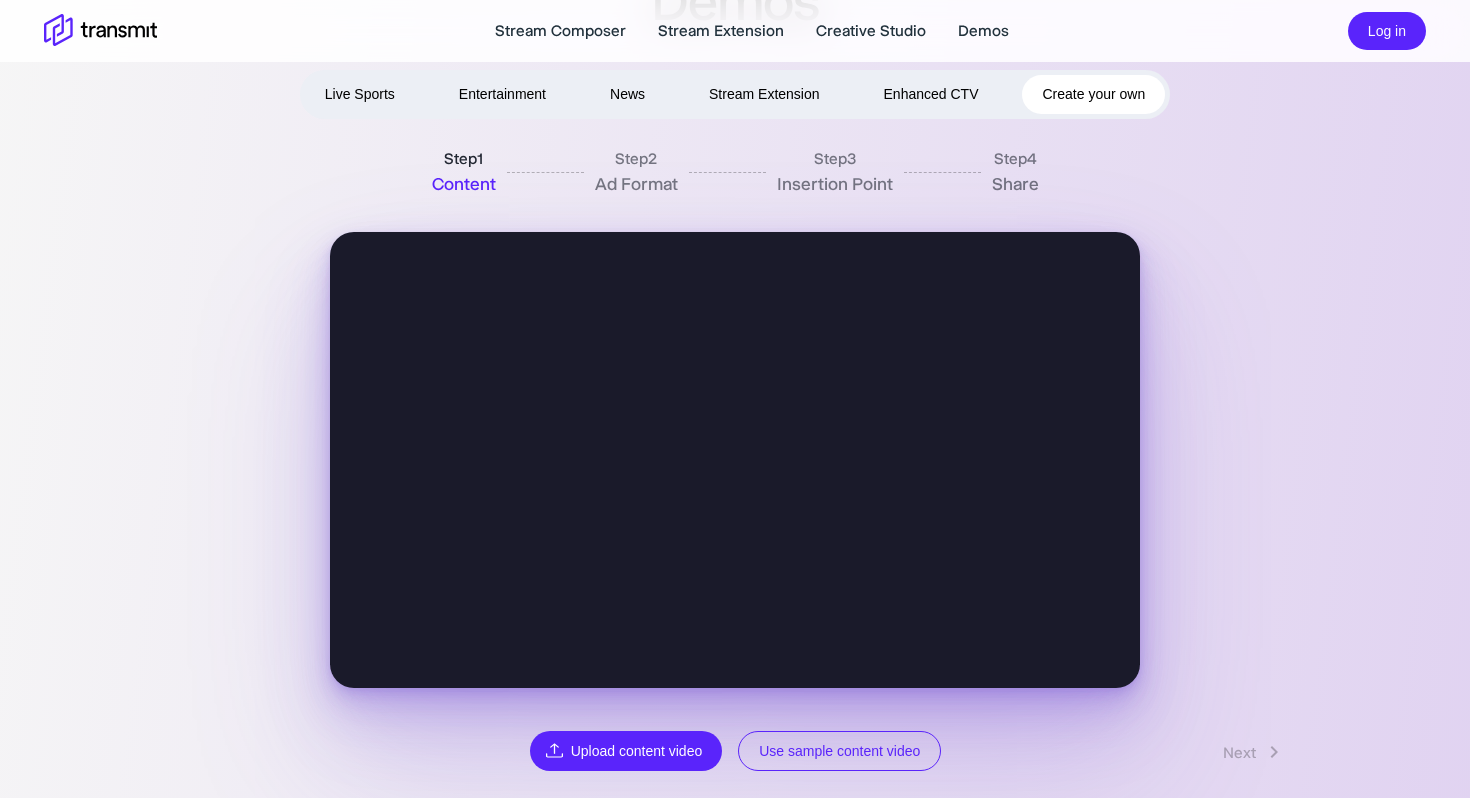 scroll, scrollTop: 150, scrollLeft: 0, axis: vertical 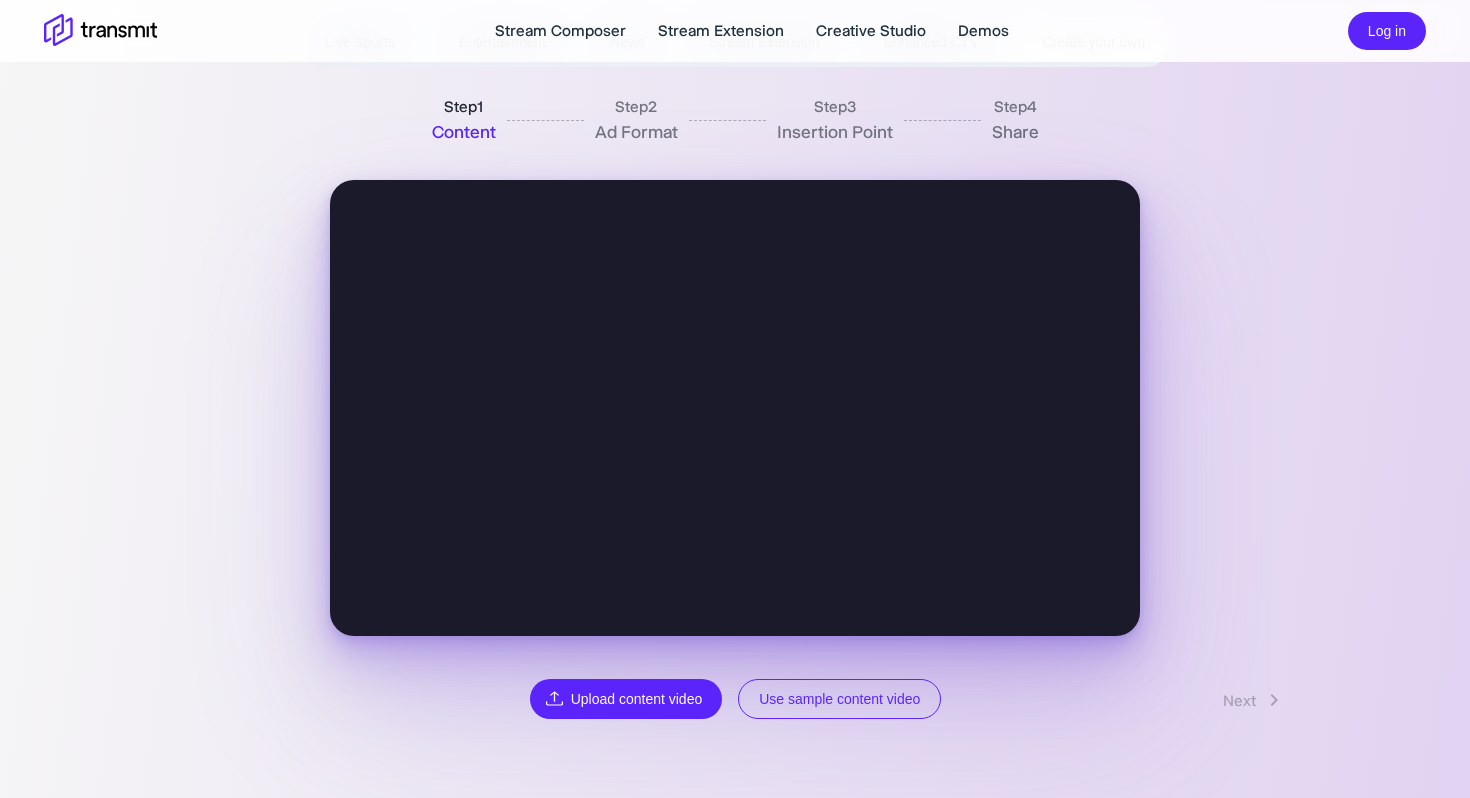 click on "Use sample content video" at bounding box center (839, 699) 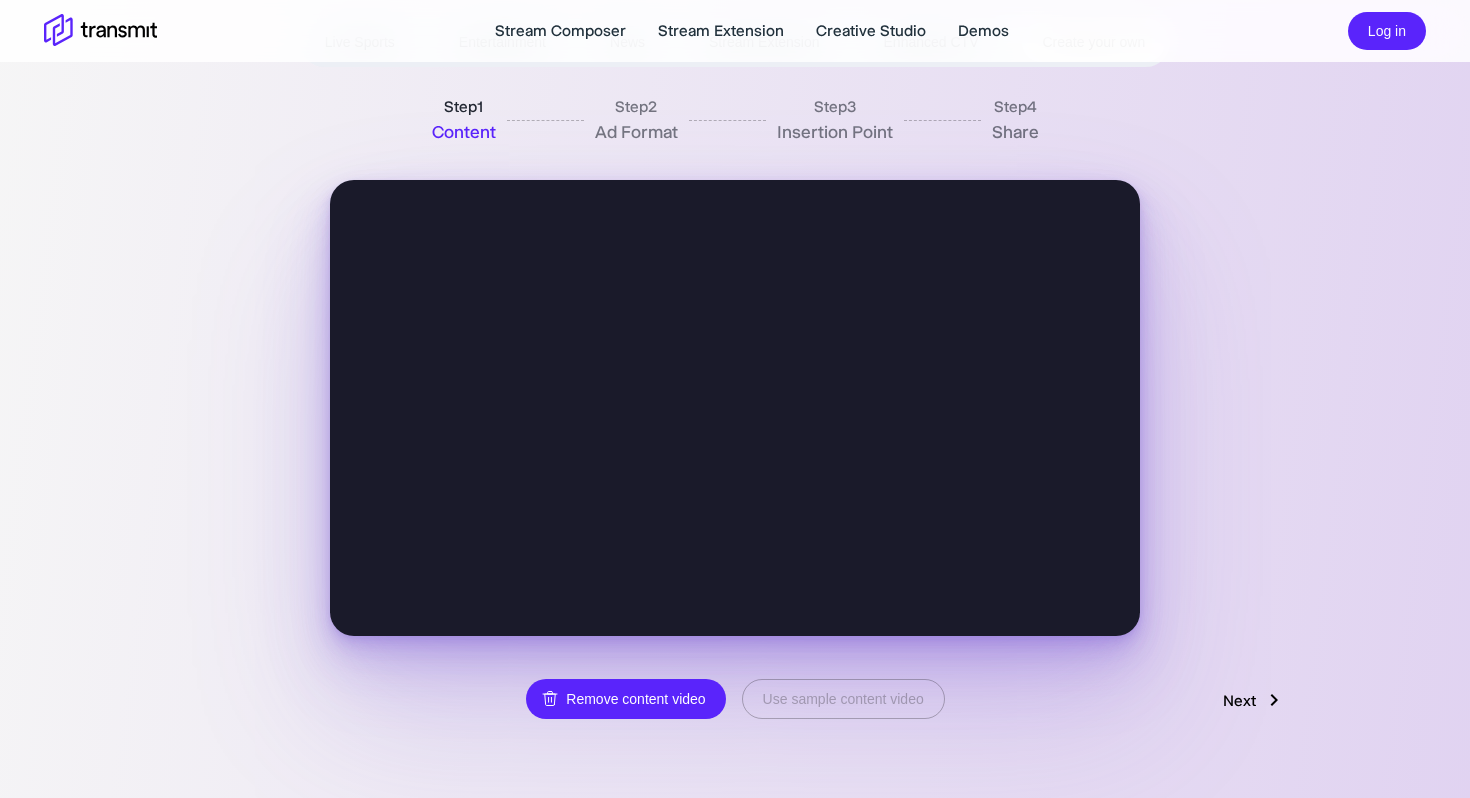 click on "Next" at bounding box center [1254, 700] 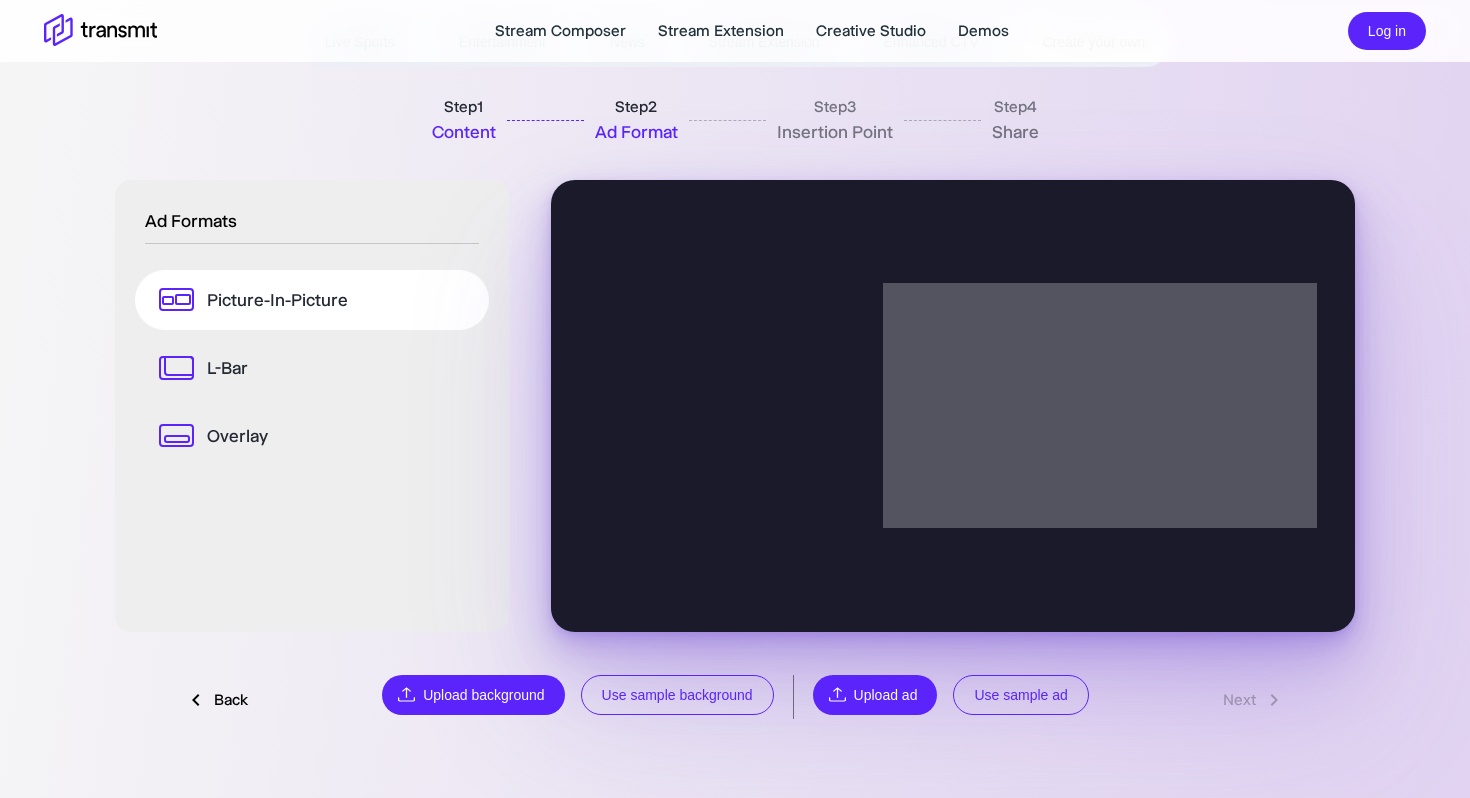 click on "Use sample ad" at bounding box center (1020, 695) 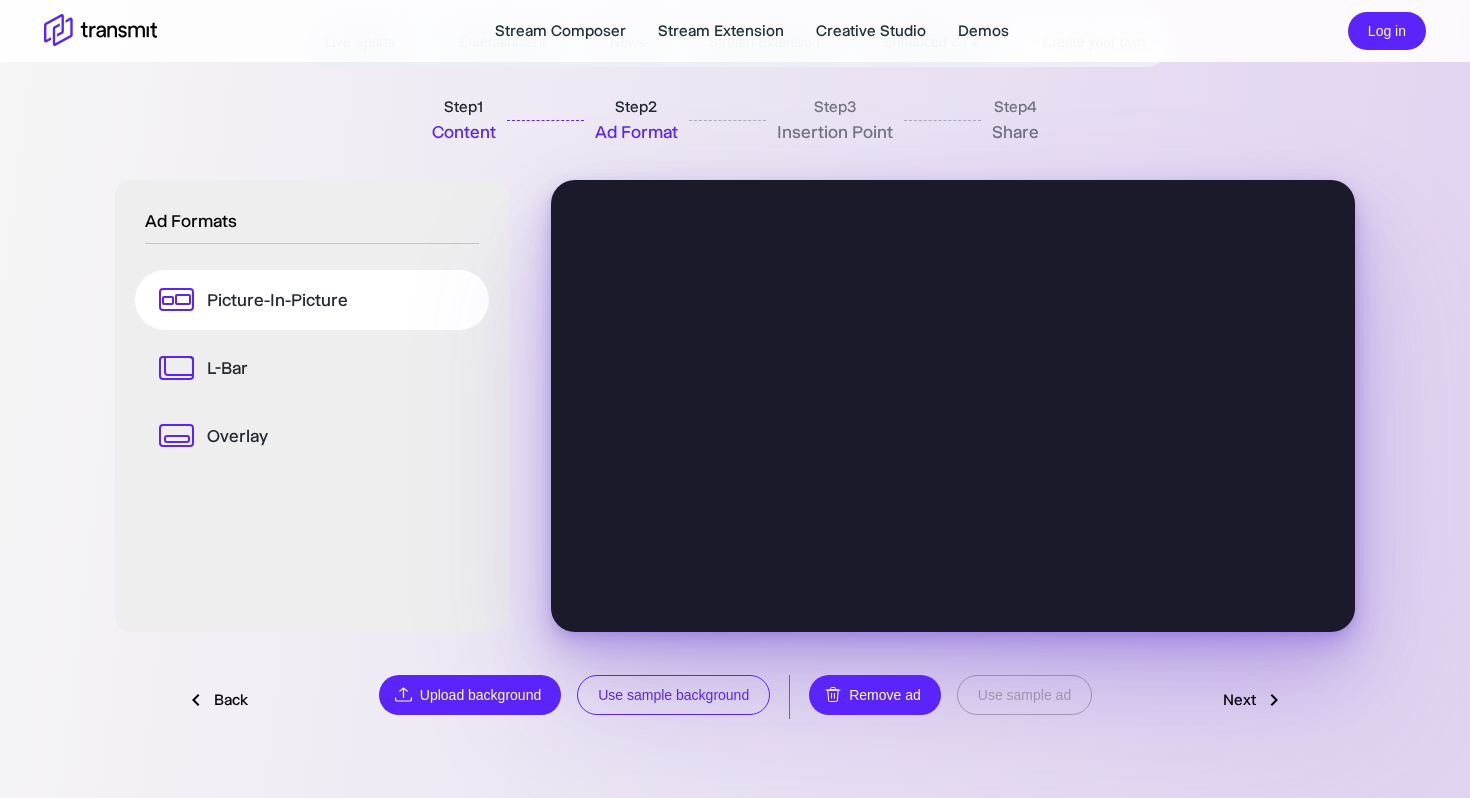 click on "L-Bar" at bounding box center [312, 368] 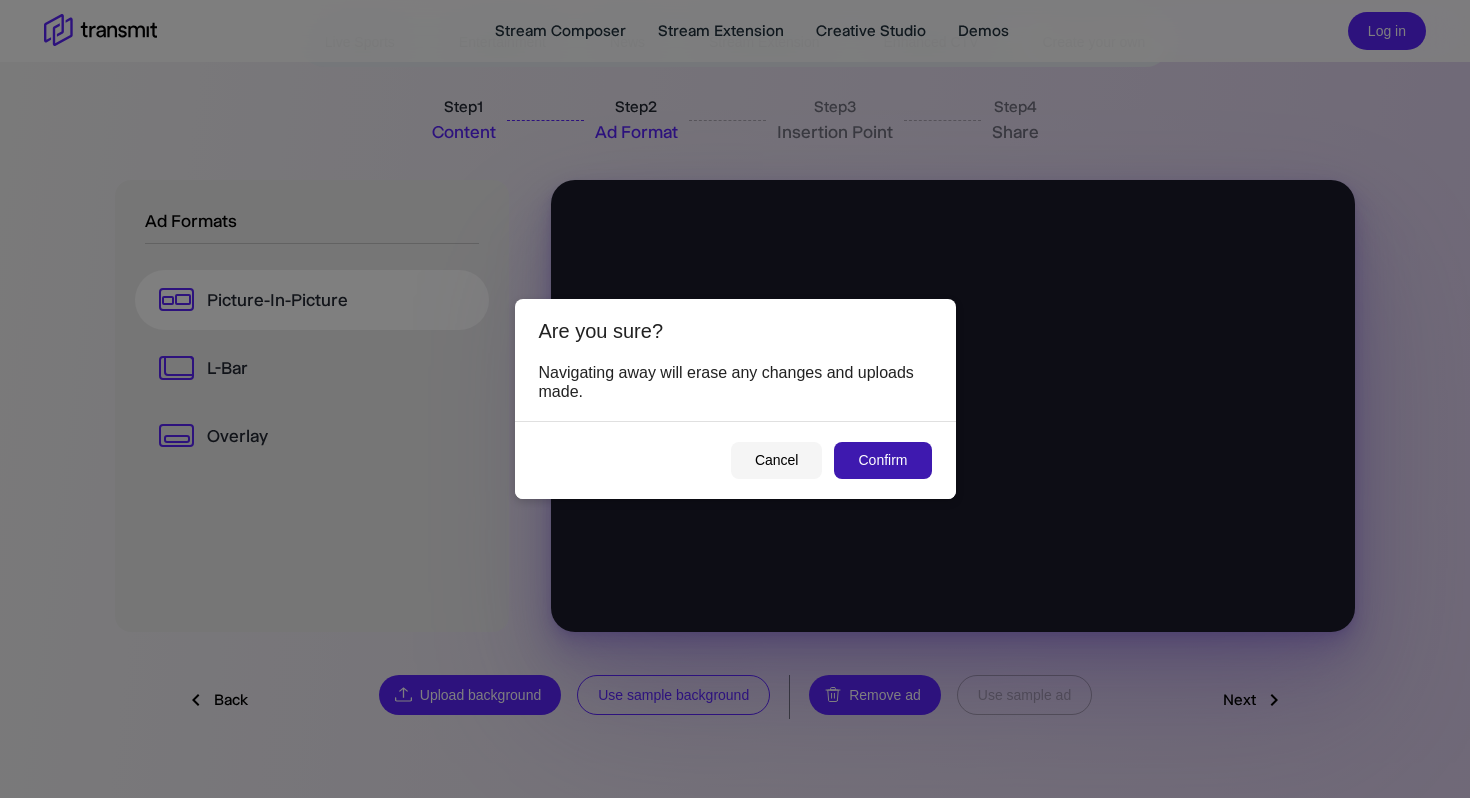 click on "Confirm" at bounding box center [882, 460] 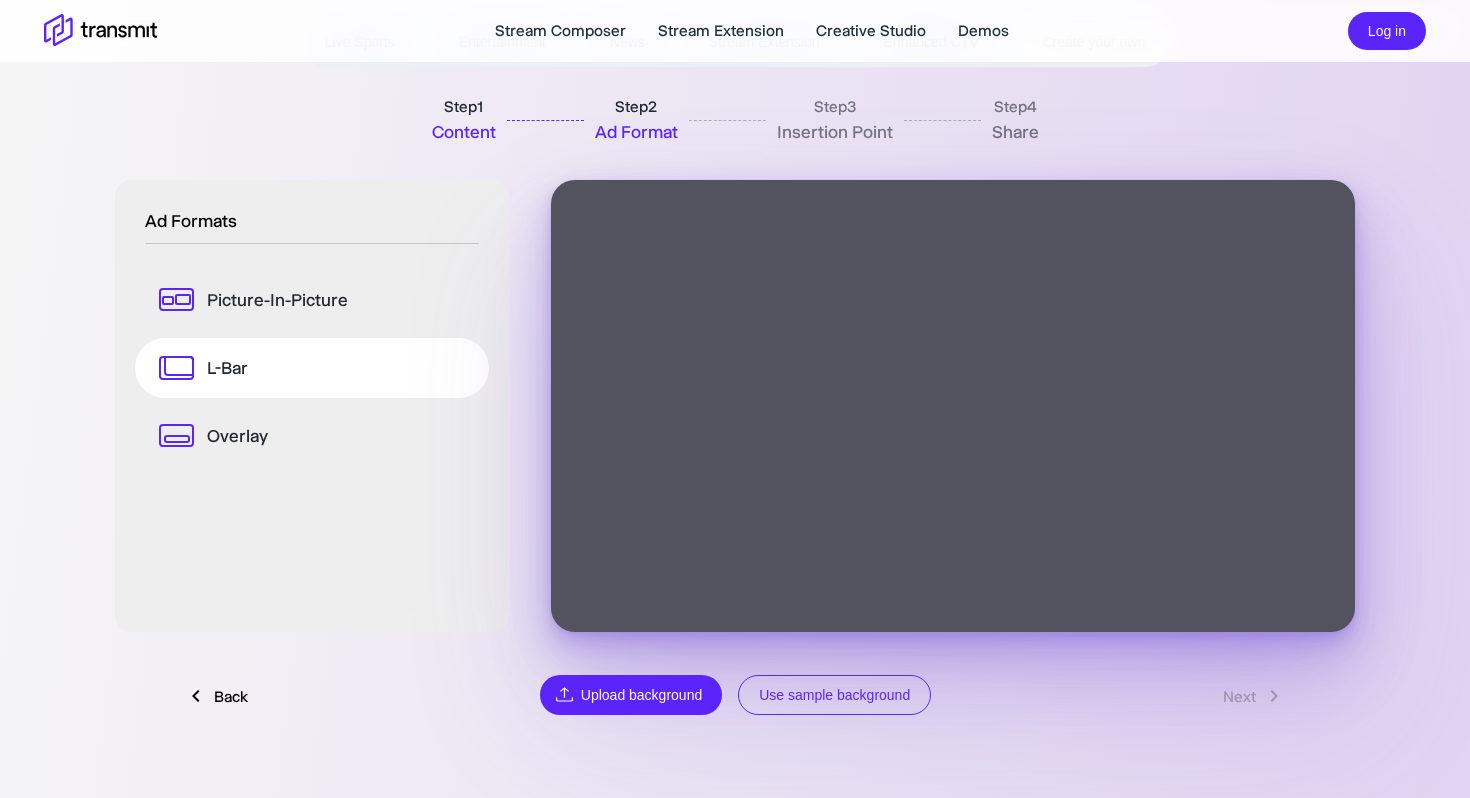 click on "Use sample background" at bounding box center (834, 695) 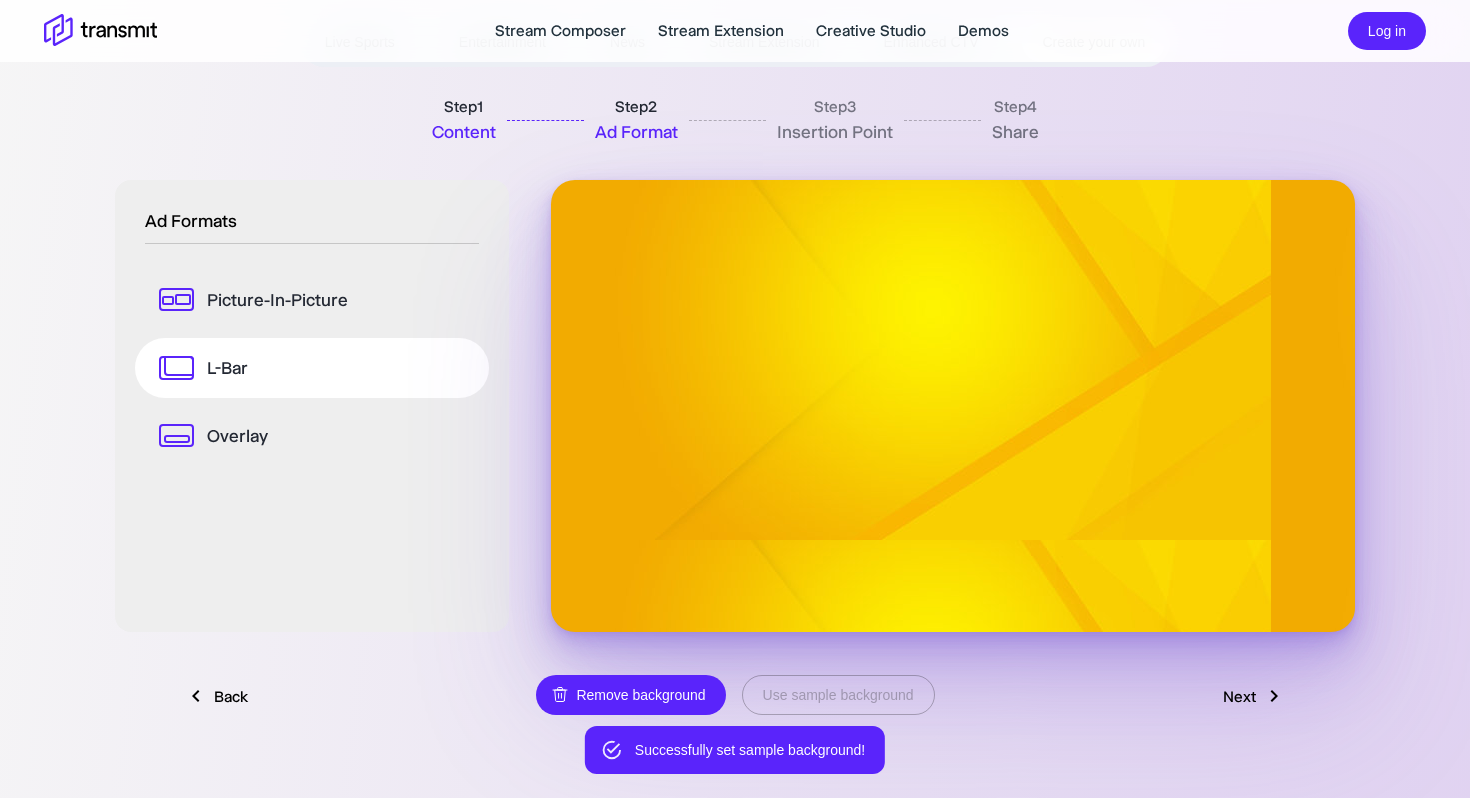 click at bounding box center [953, 406] 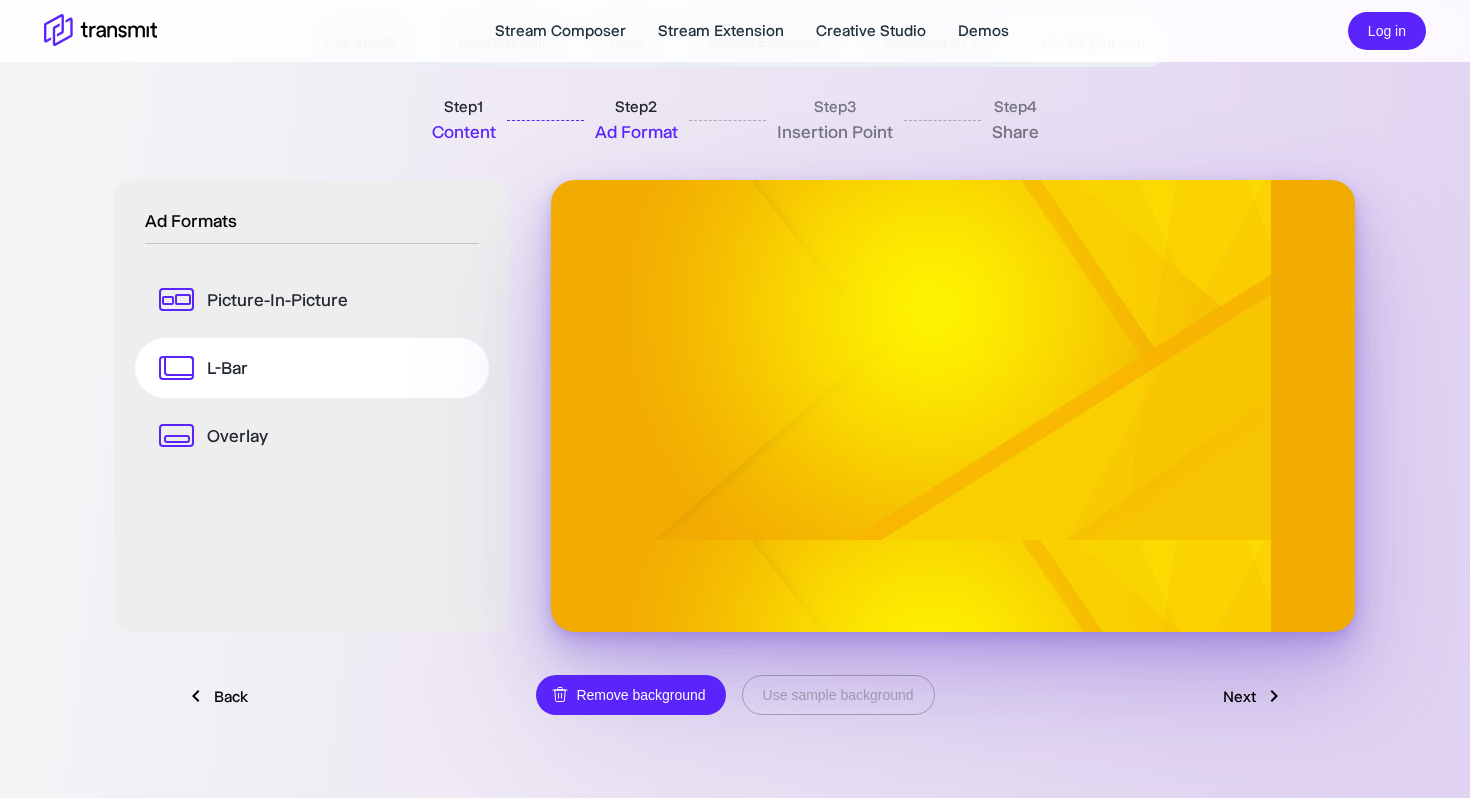 click at bounding box center [953, 406] 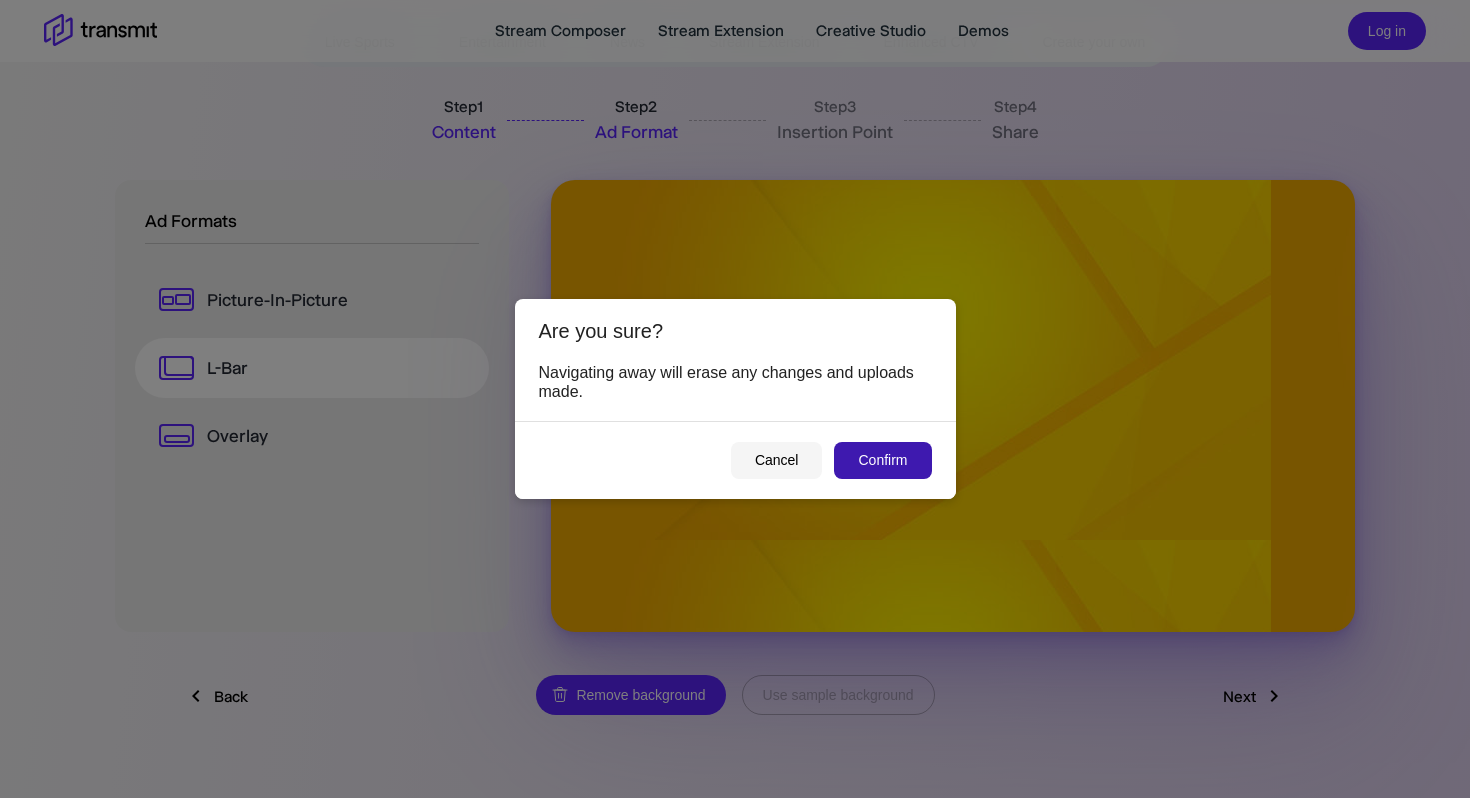click on "Confirm" at bounding box center [882, 460] 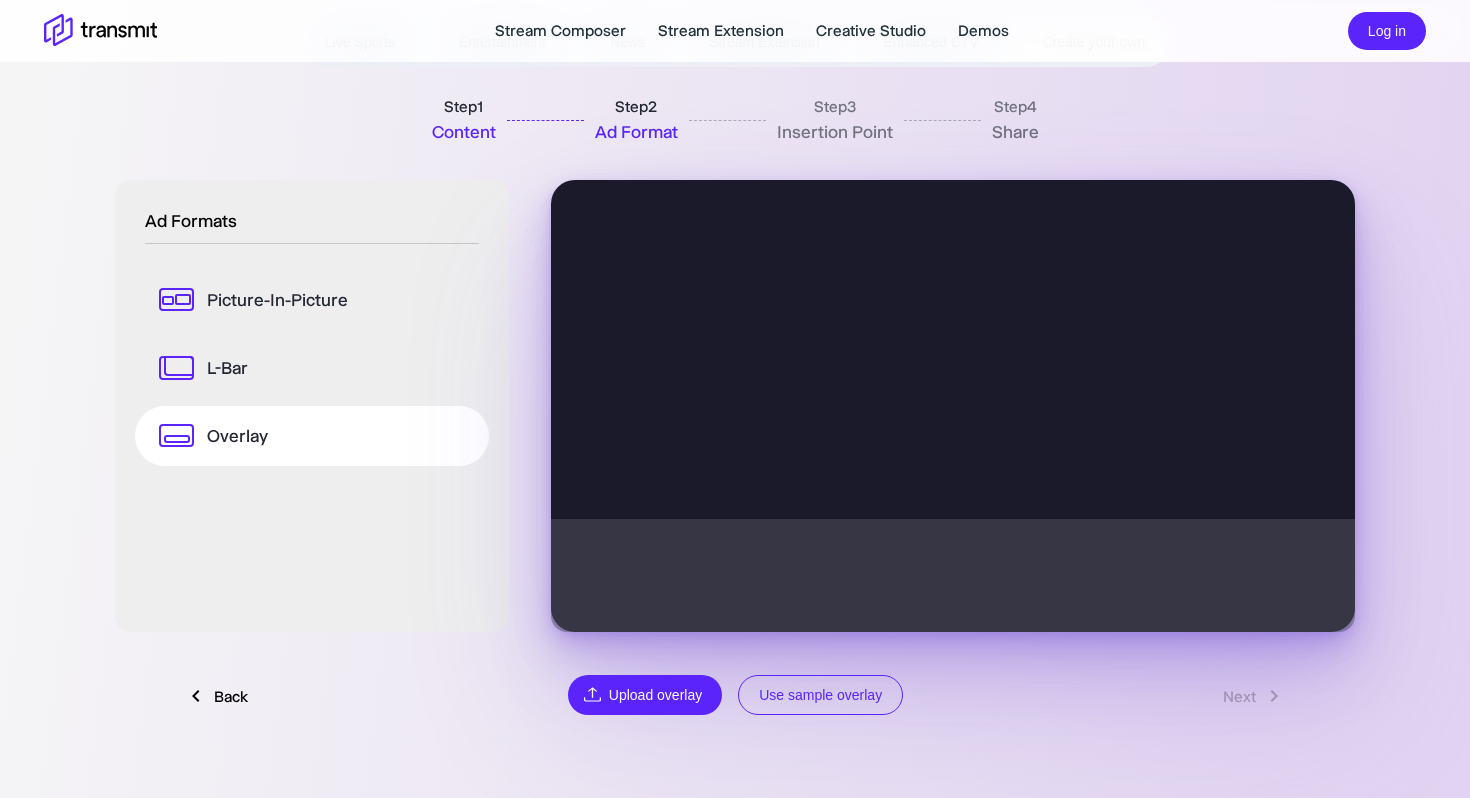 click on "Use sample overlay" at bounding box center (820, 695) 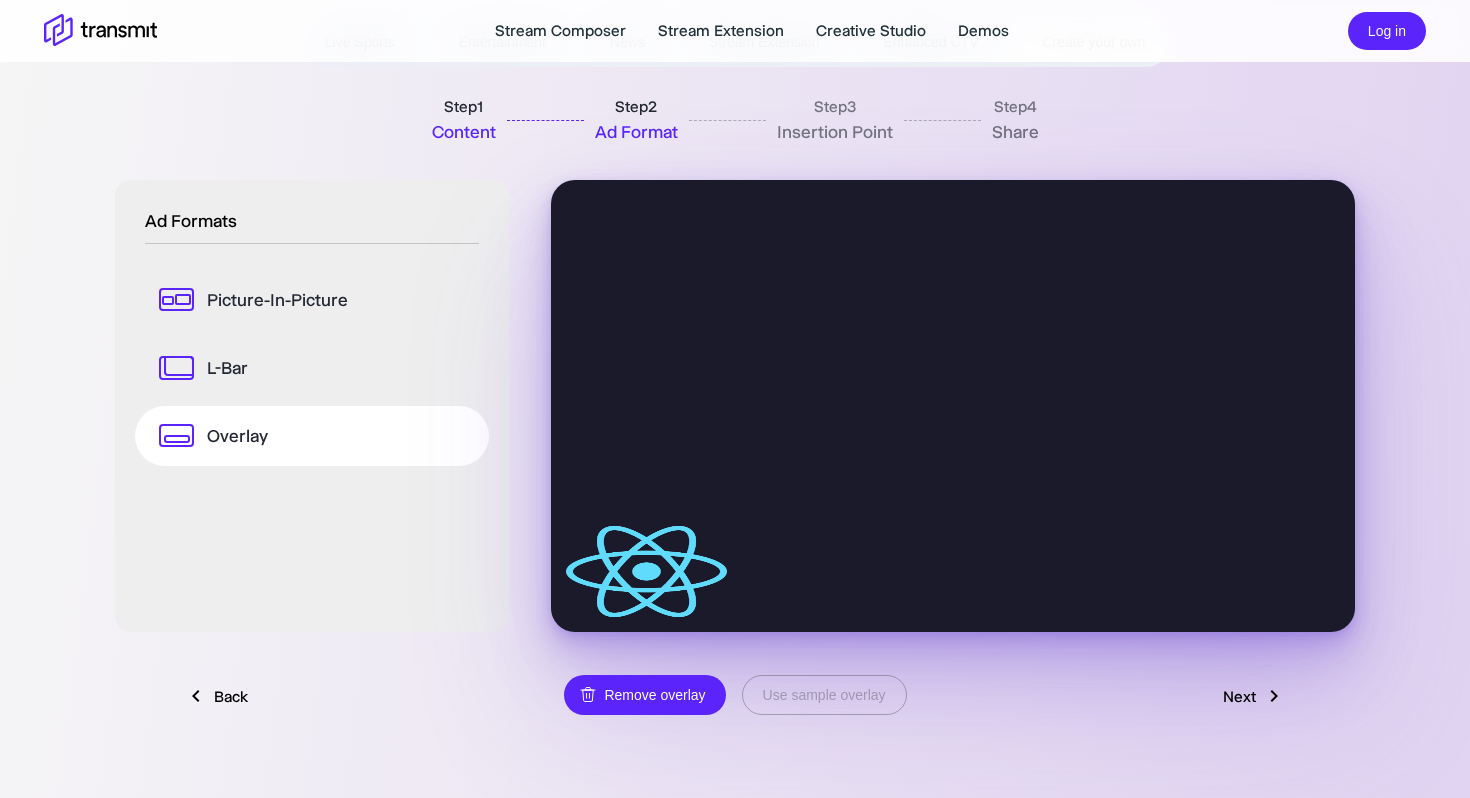 click on "Ad Formats Picture-In-Picture L-Bar Overlay" at bounding box center [312, 406] 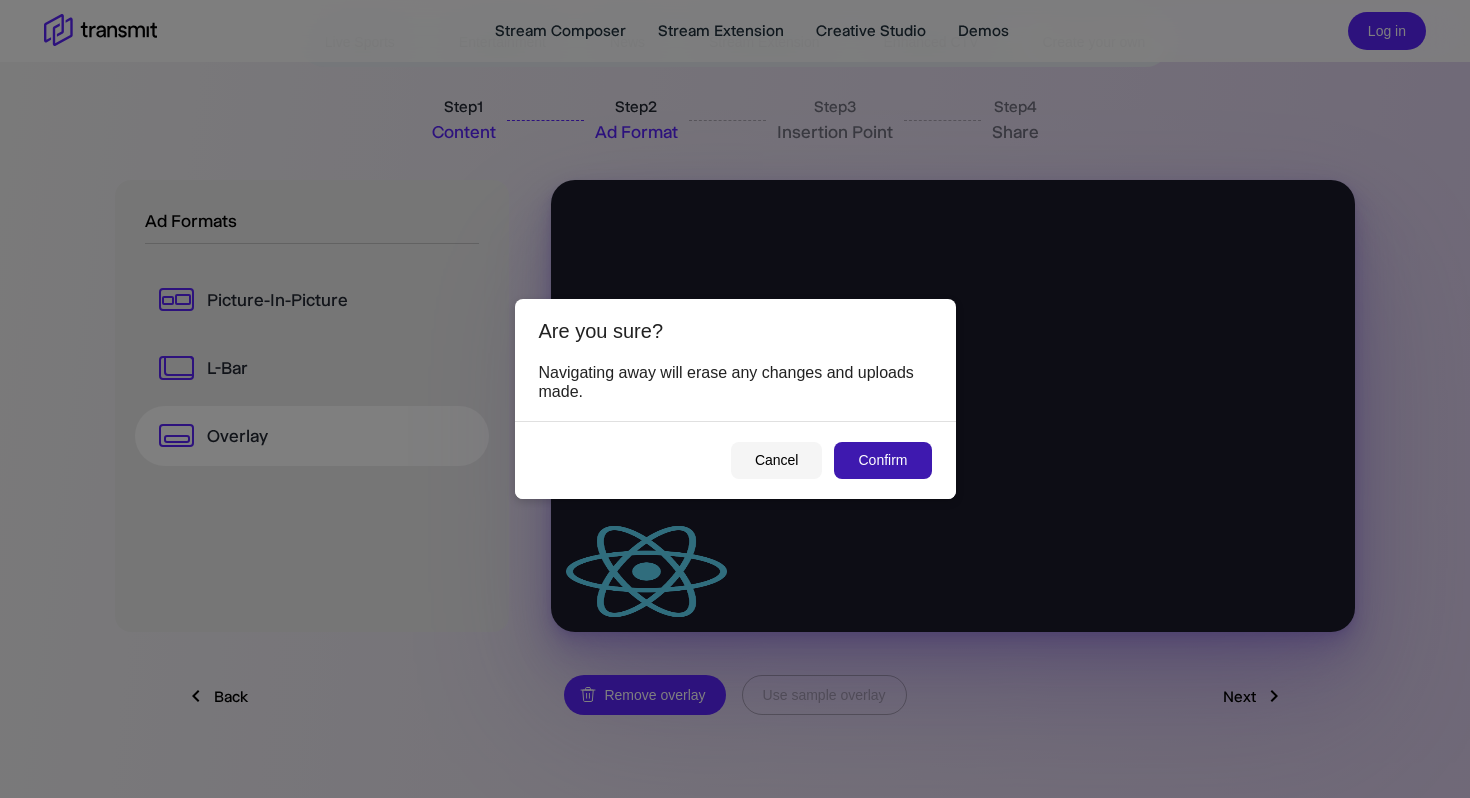 click on "Confirm" at bounding box center (882, 460) 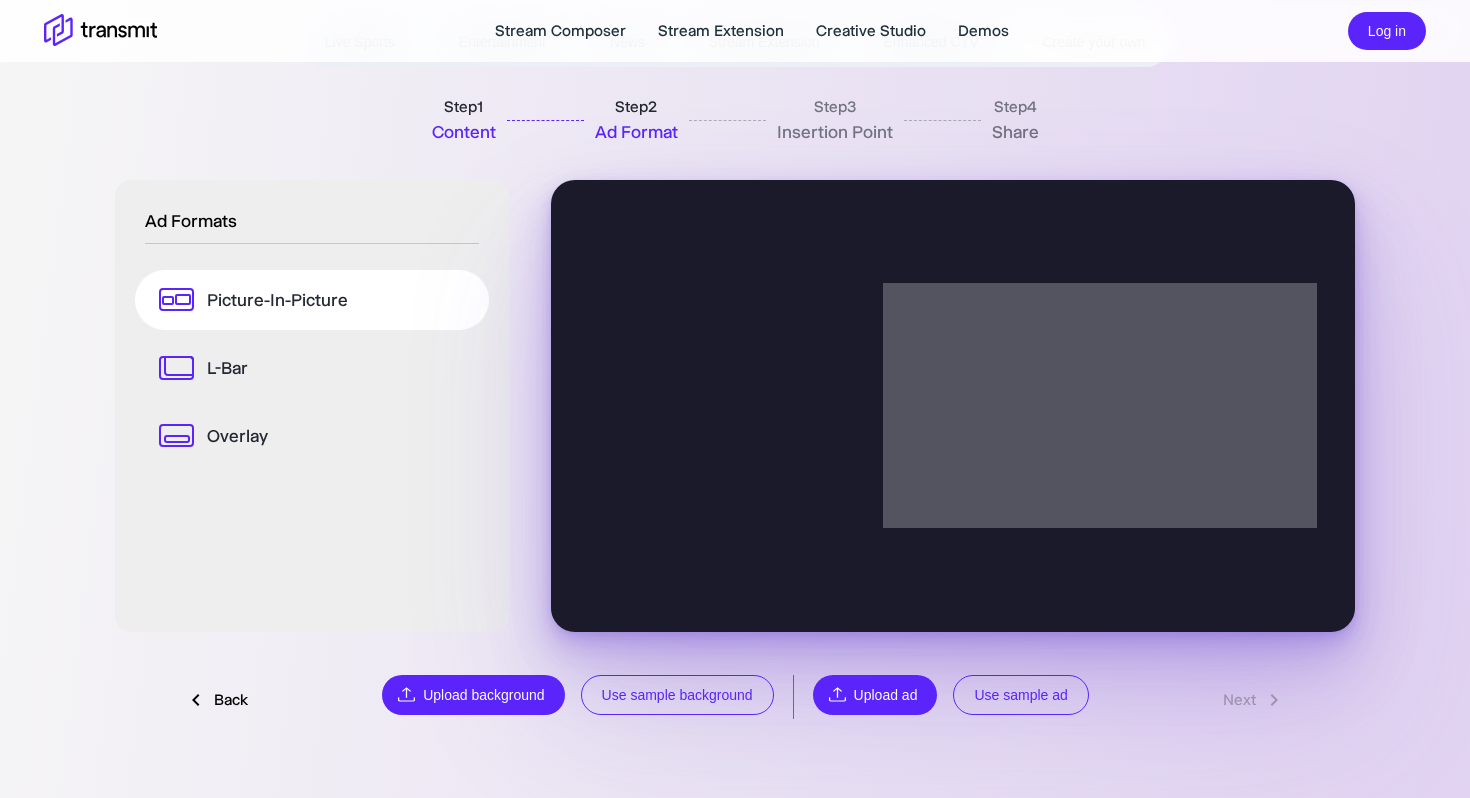click on "Use sample background" at bounding box center [677, 695] 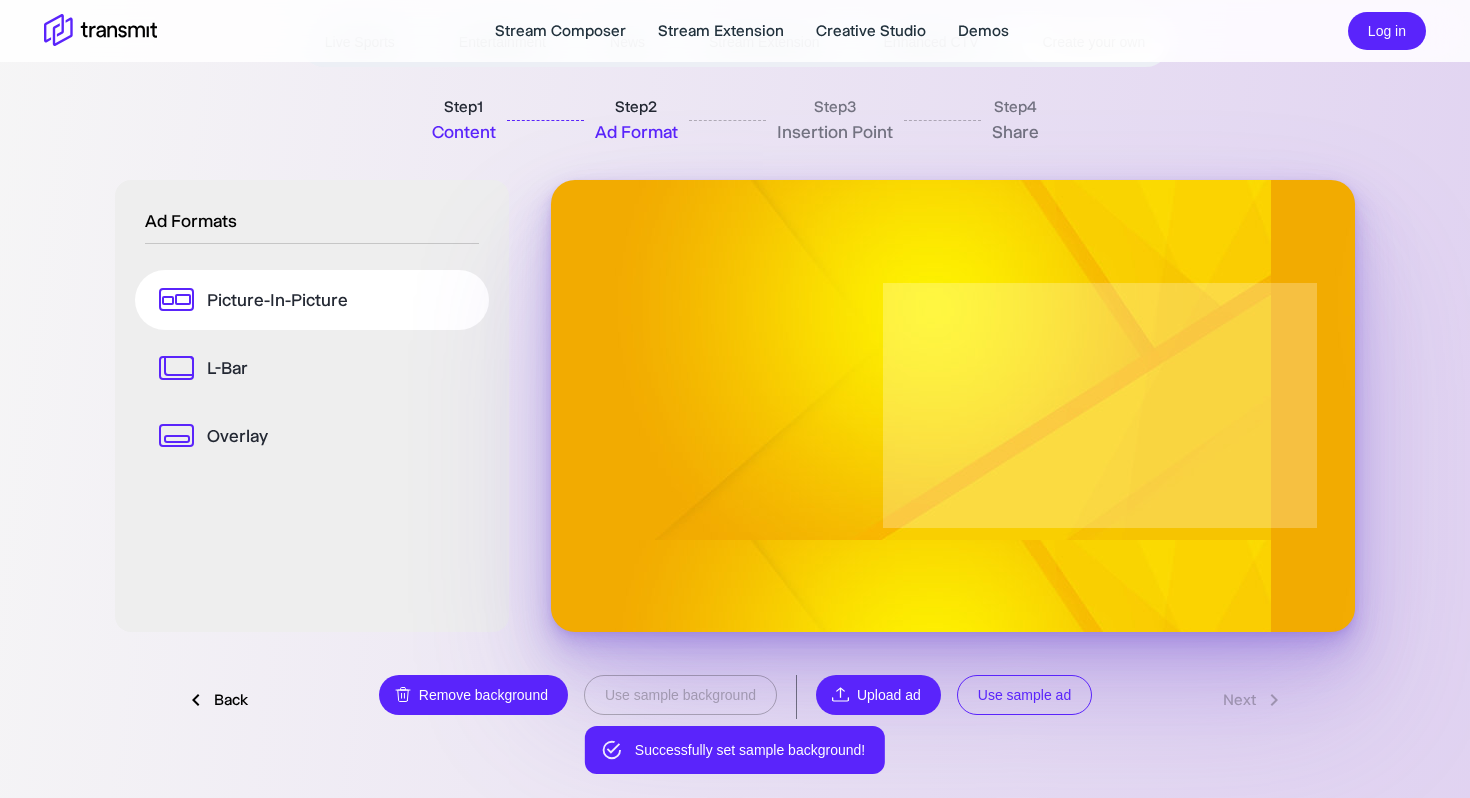 click on "Use sample ad" at bounding box center [1024, 695] 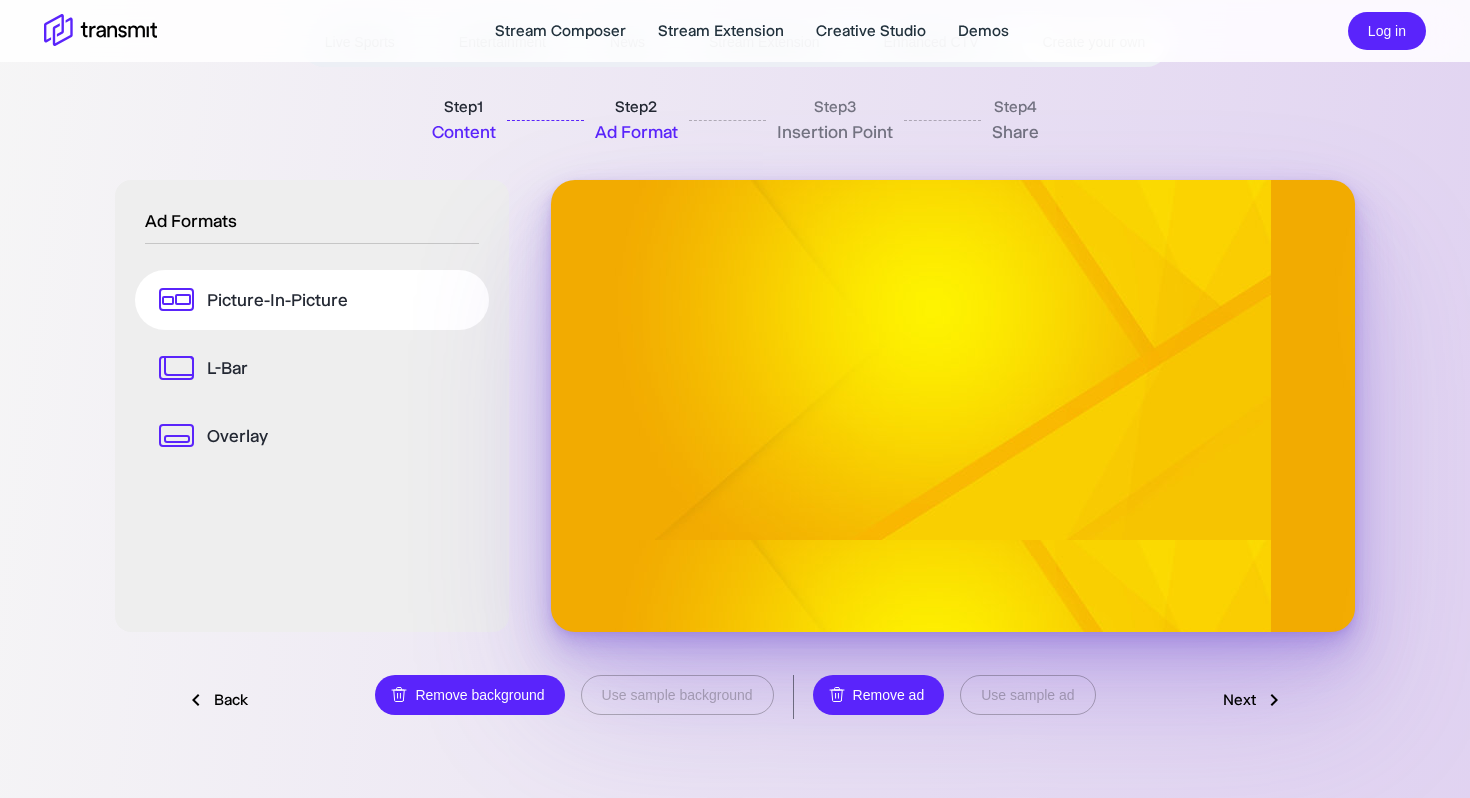 click on "Next" at bounding box center [1254, 700] 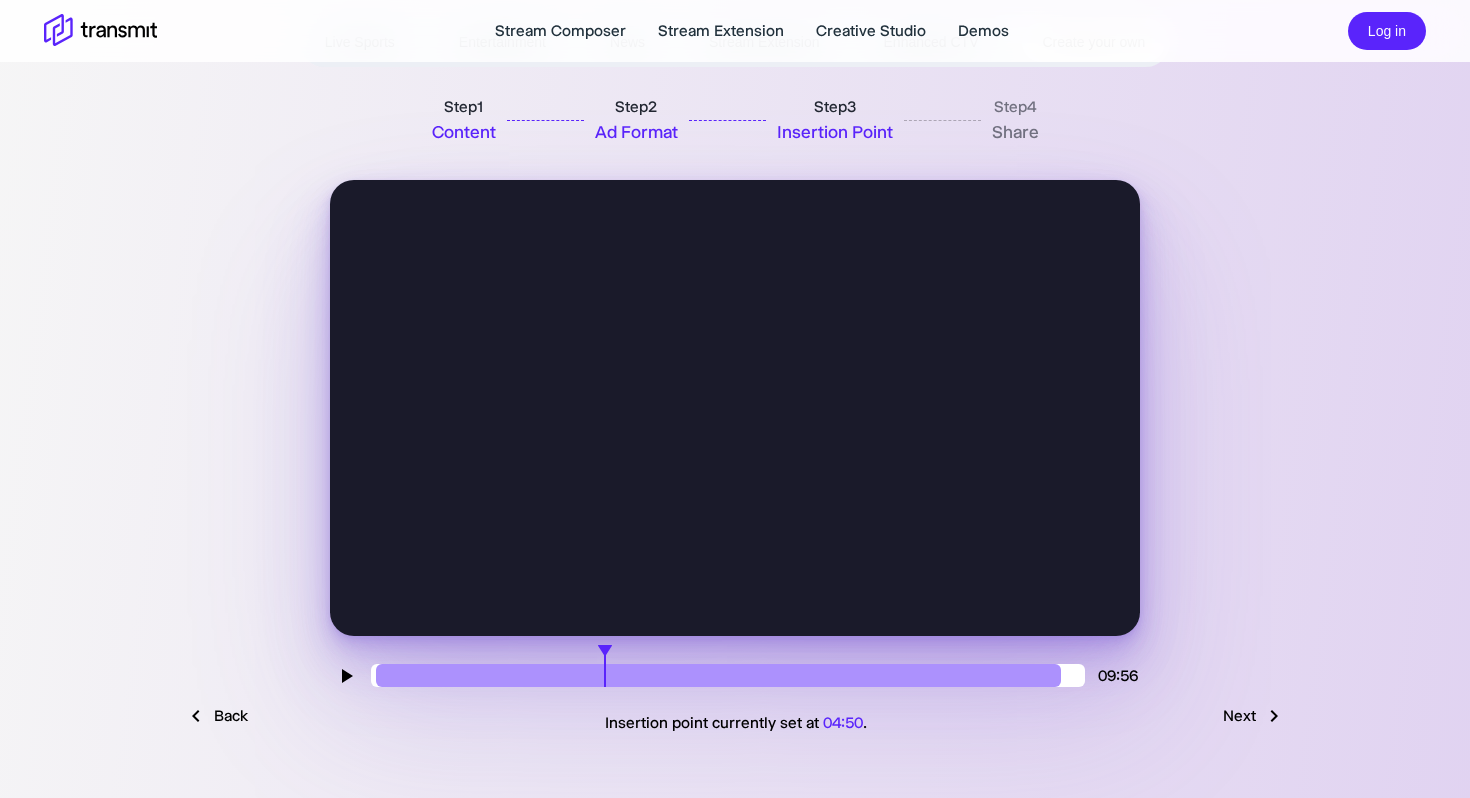 type on "194" 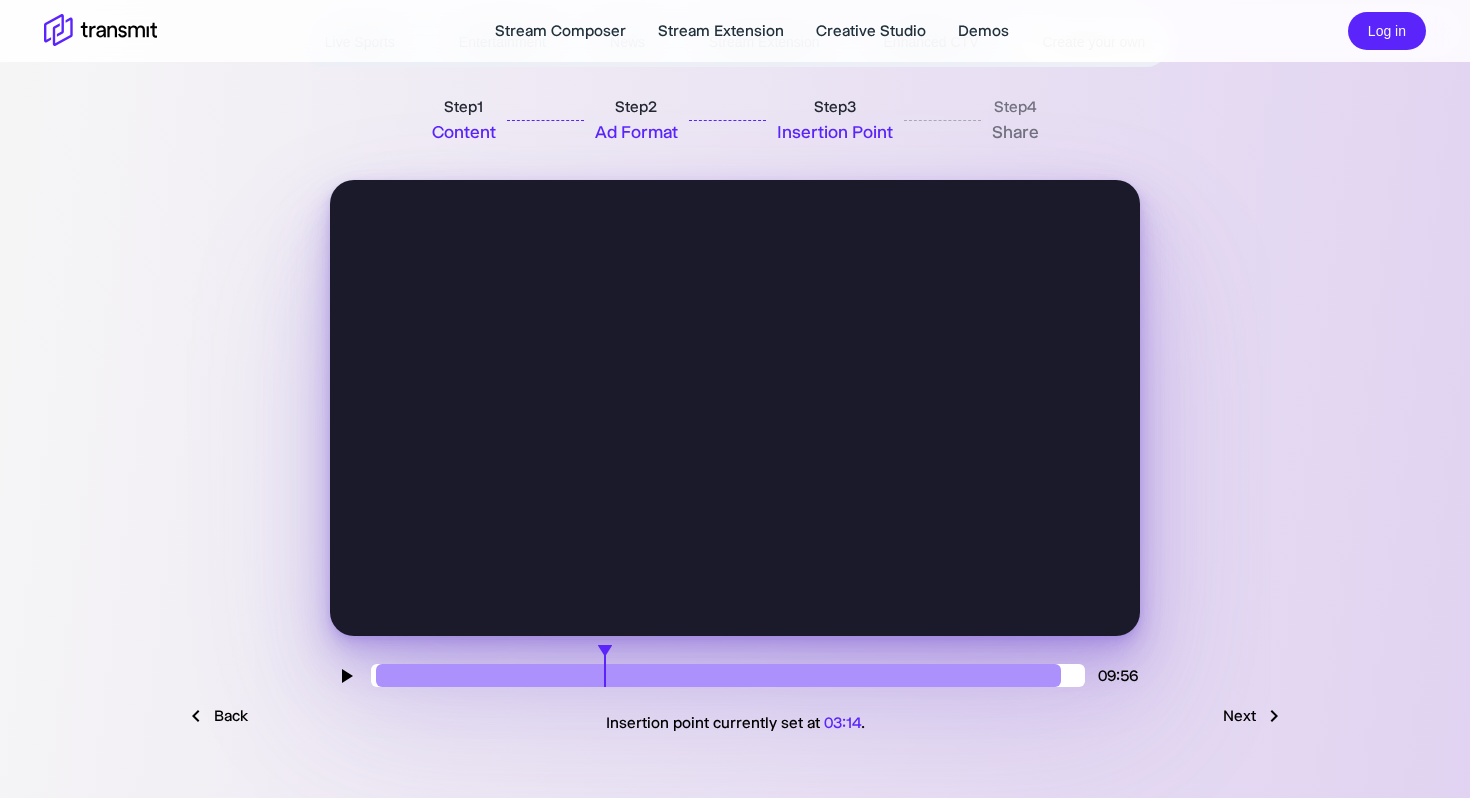 click on "Next" at bounding box center [1254, 716] 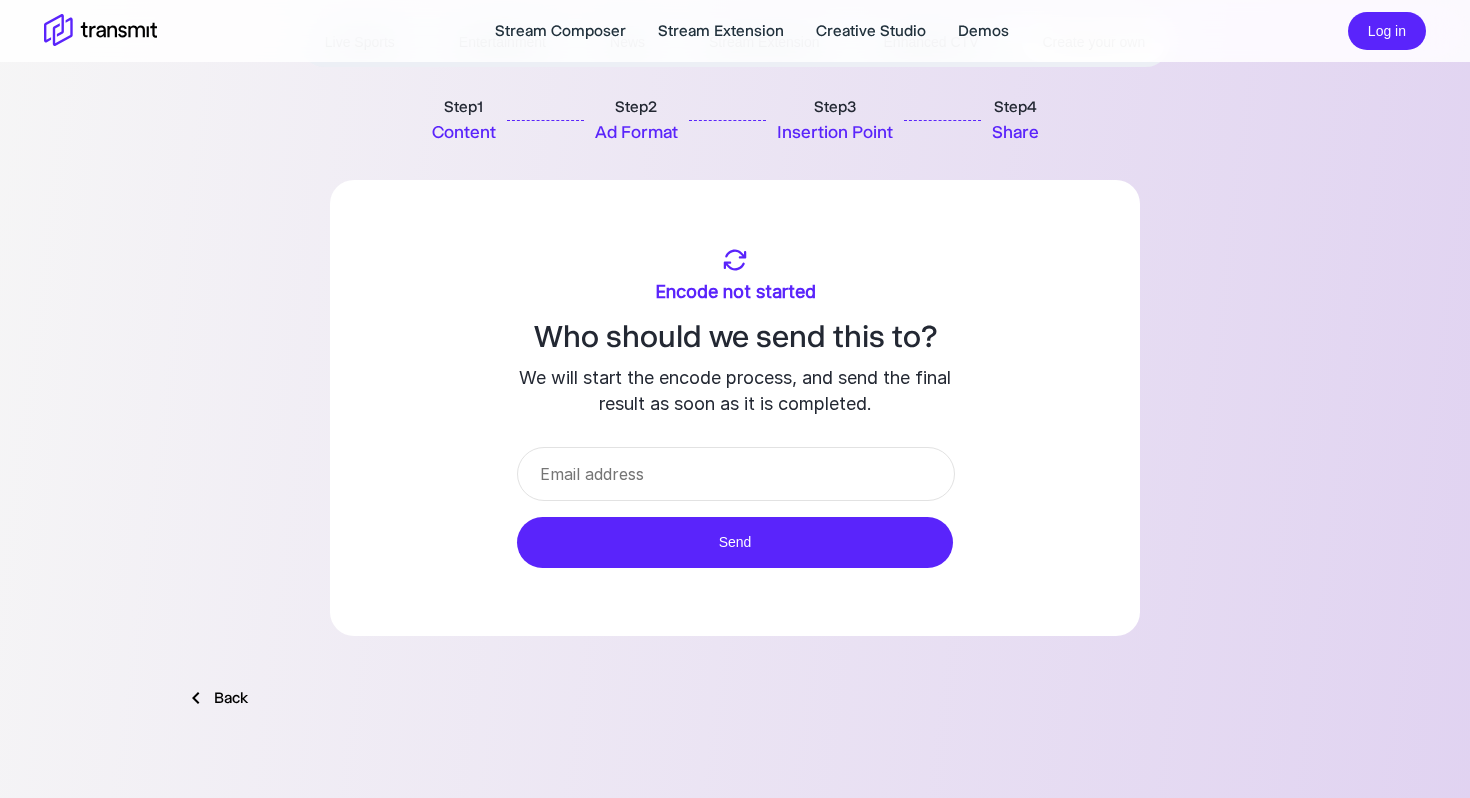 click on "Encode not started Who should we send this to? We will start the encode process, and send the final result as soon as it is completed. Send" at bounding box center [735, 408] 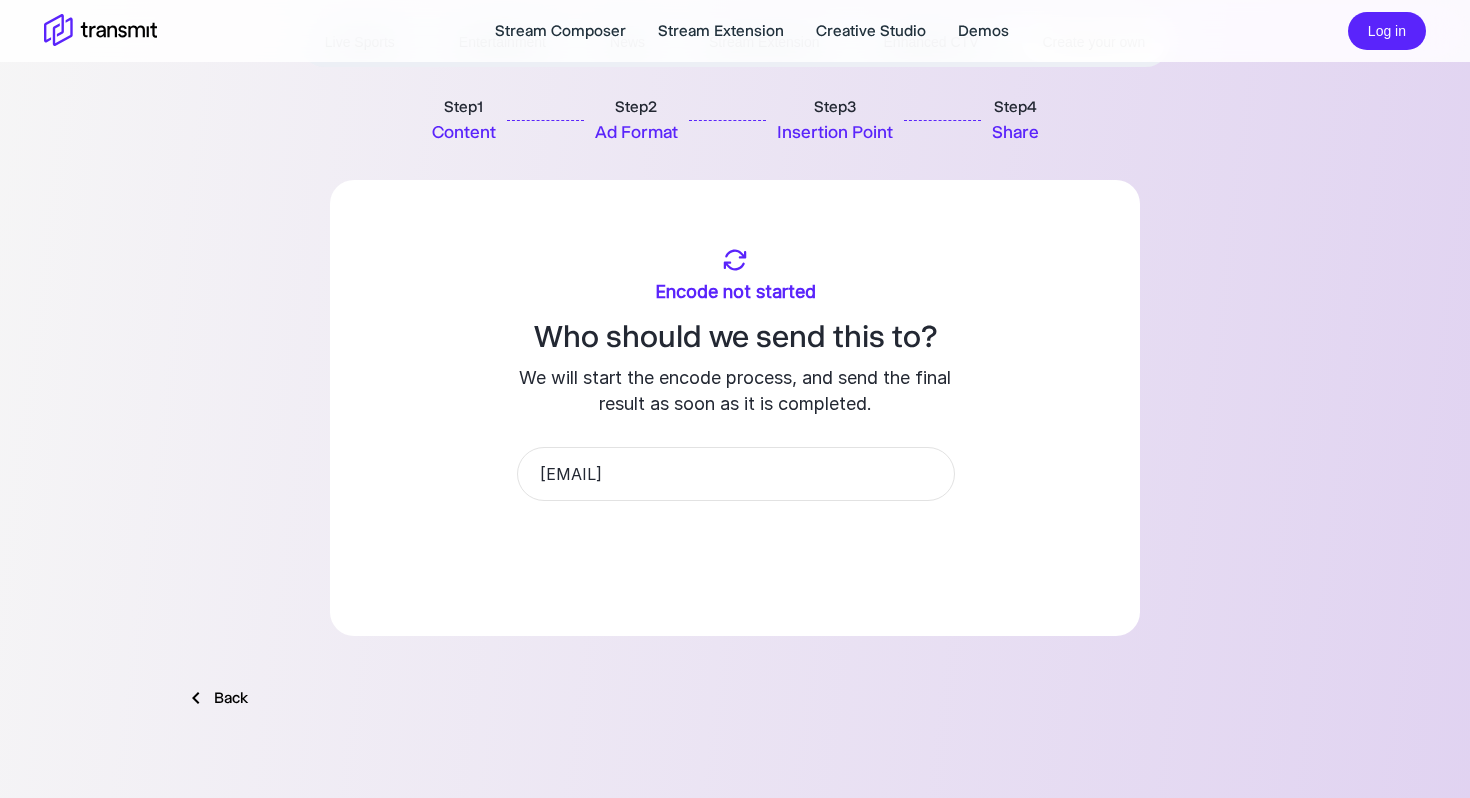 type on "[EMAIL]" 